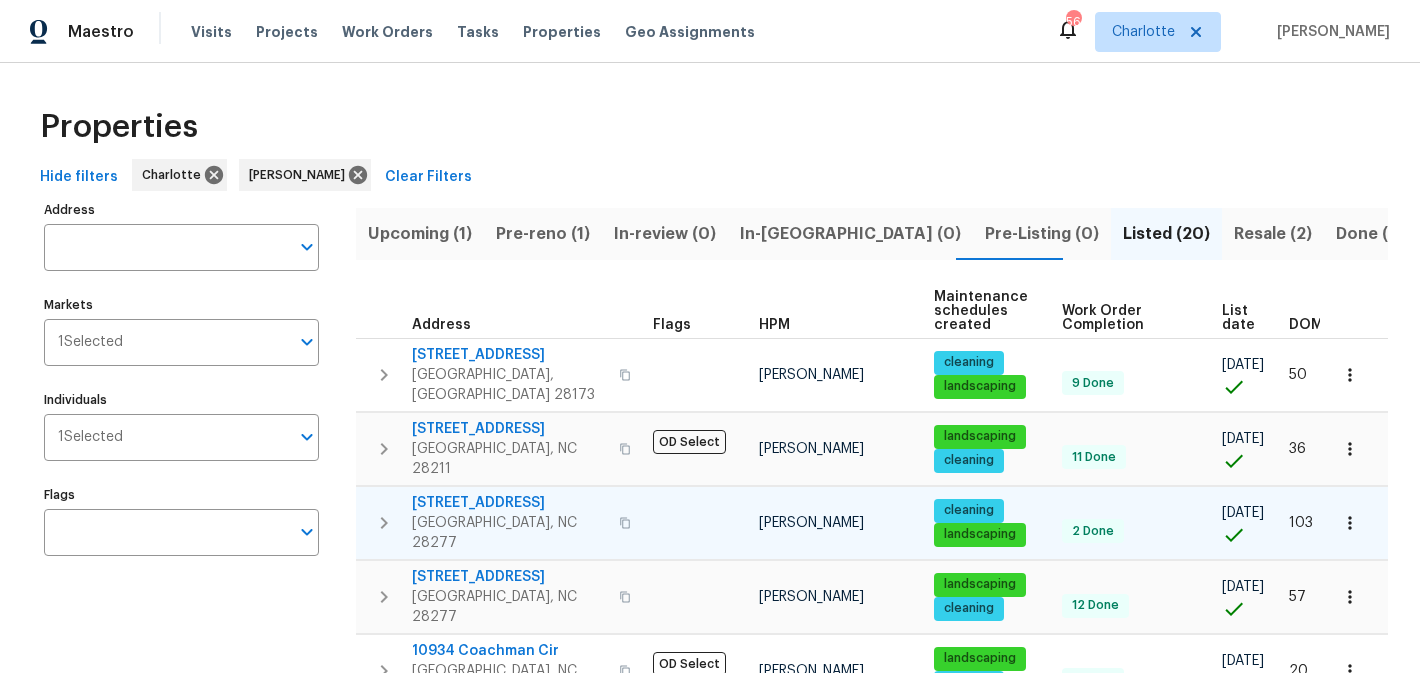scroll, scrollTop: 0, scrollLeft: 0, axis: both 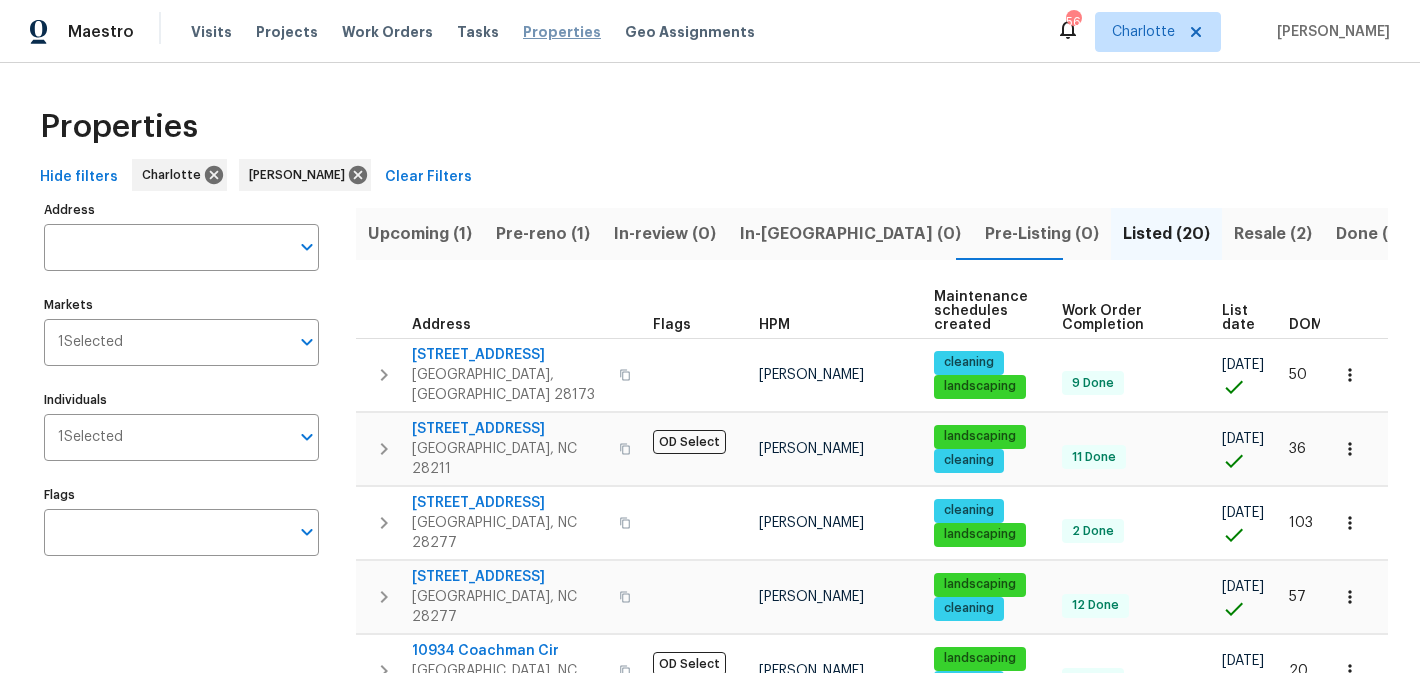 click on "Properties" at bounding box center [562, 32] 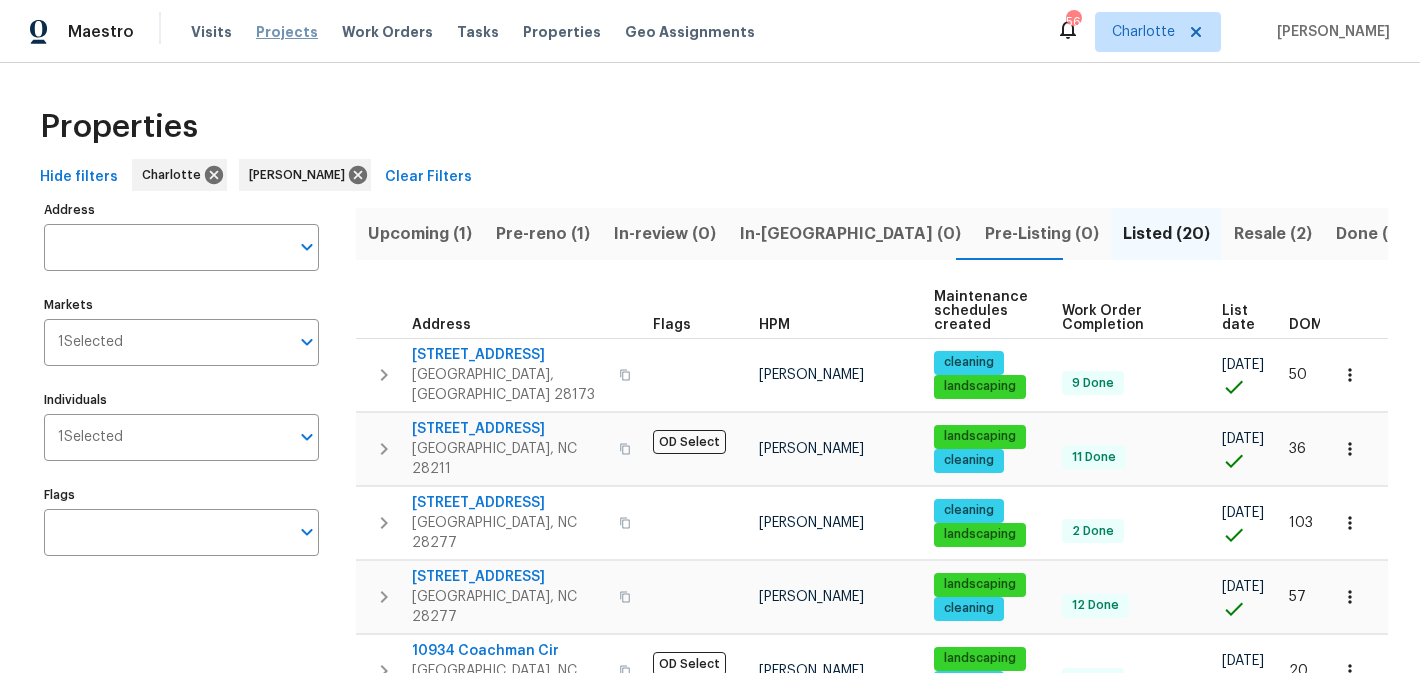 click on "Projects" at bounding box center [287, 32] 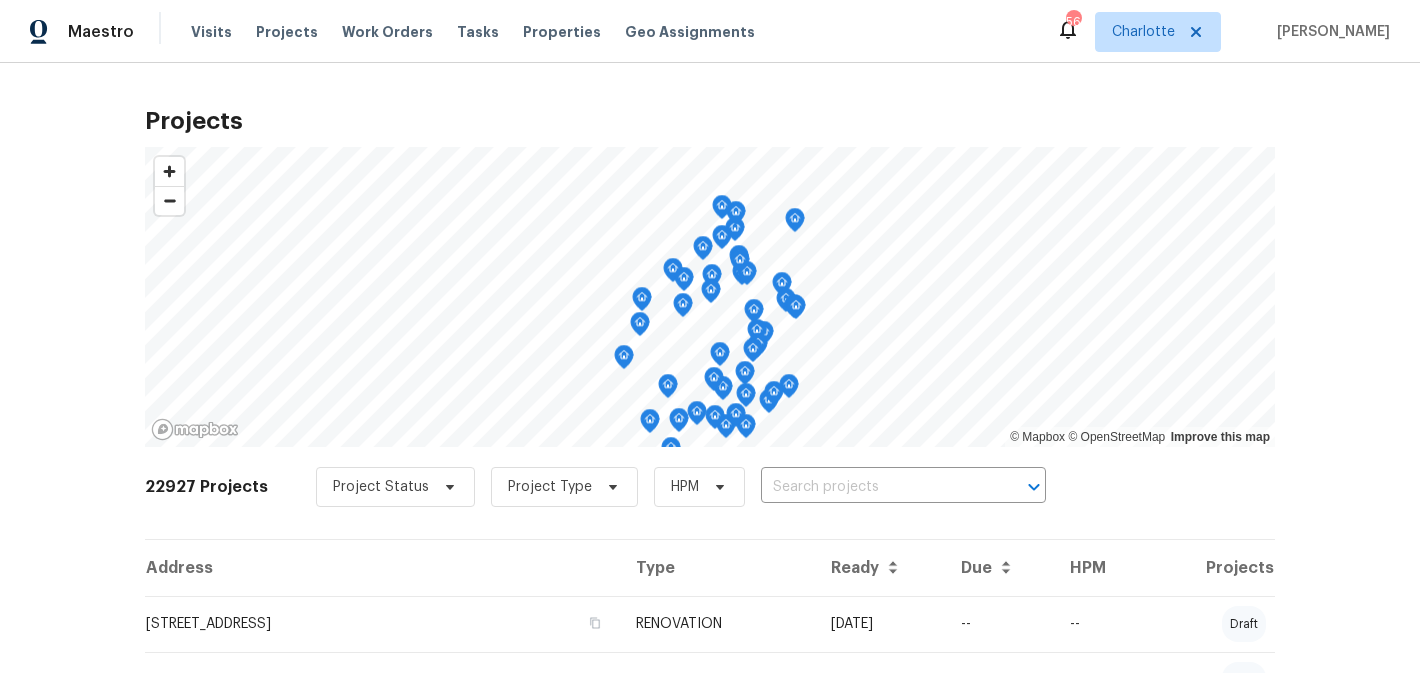click at bounding box center [875, 487] 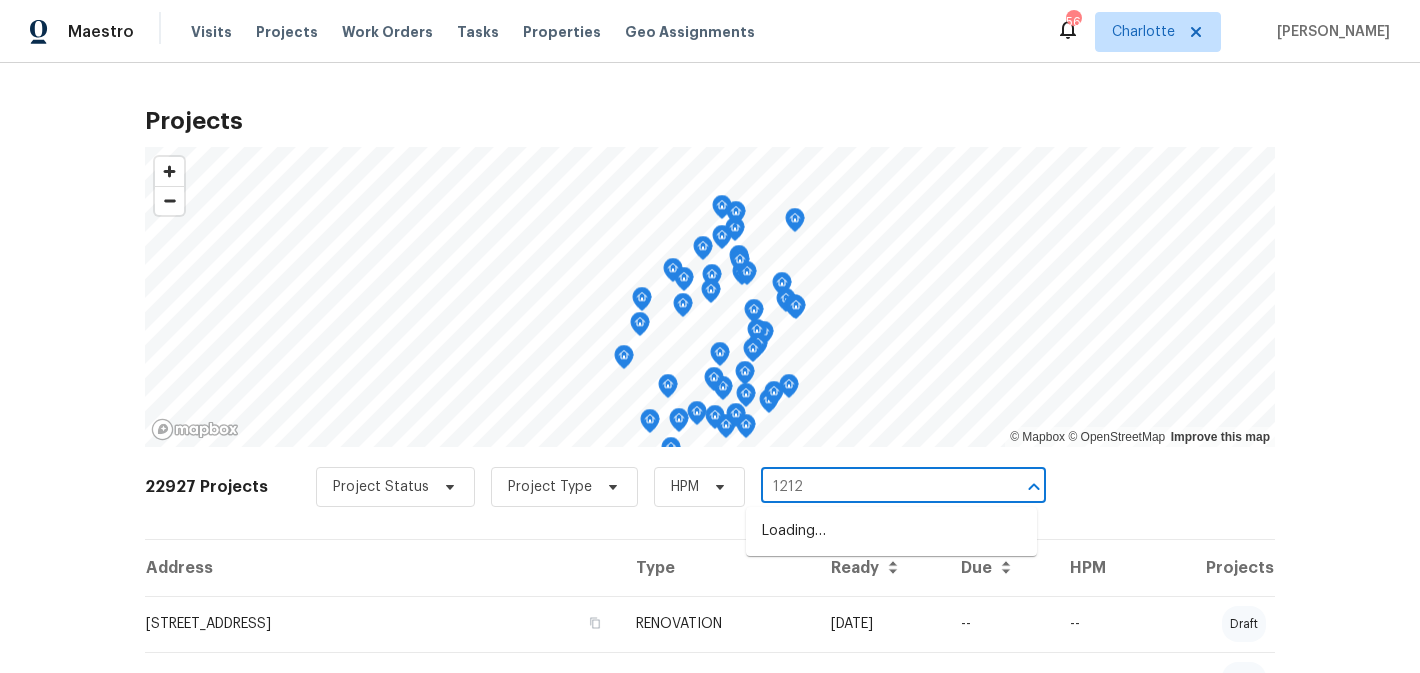 type on "1212 b" 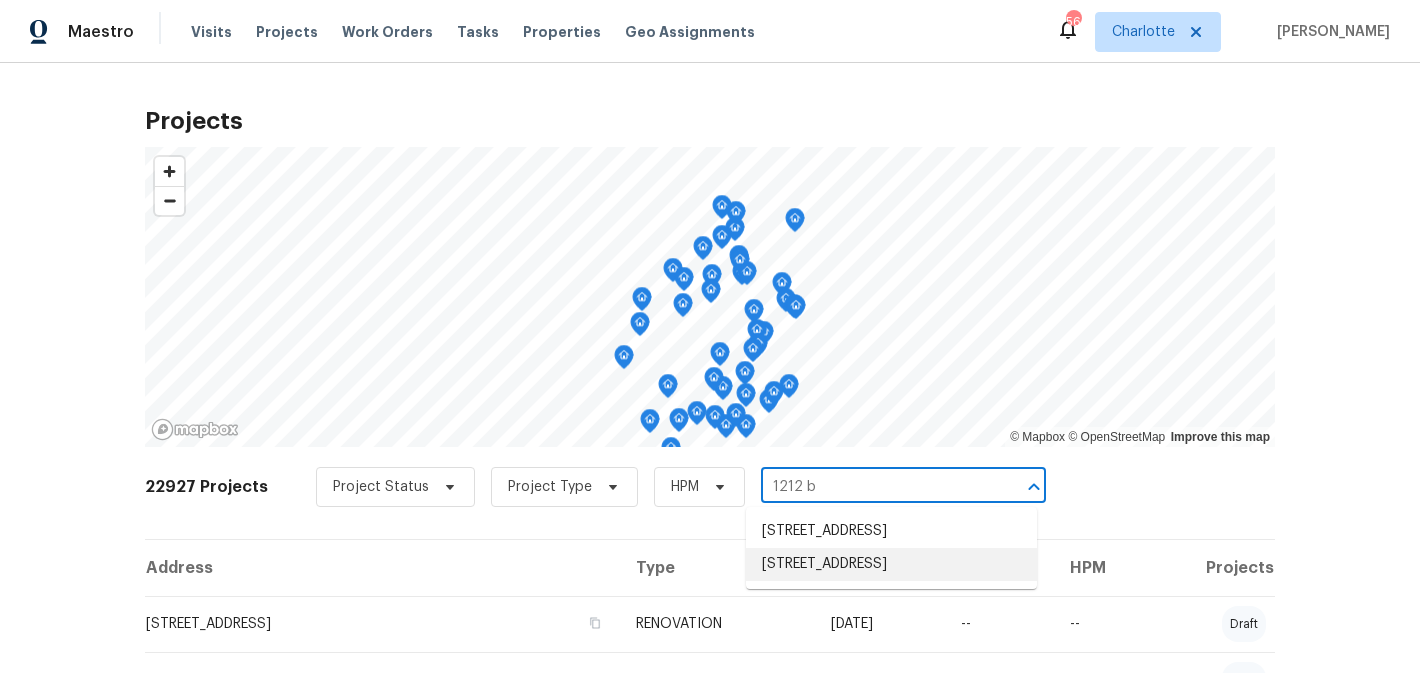 click on "[STREET_ADDRESS]" at bounding box center (891, 564) 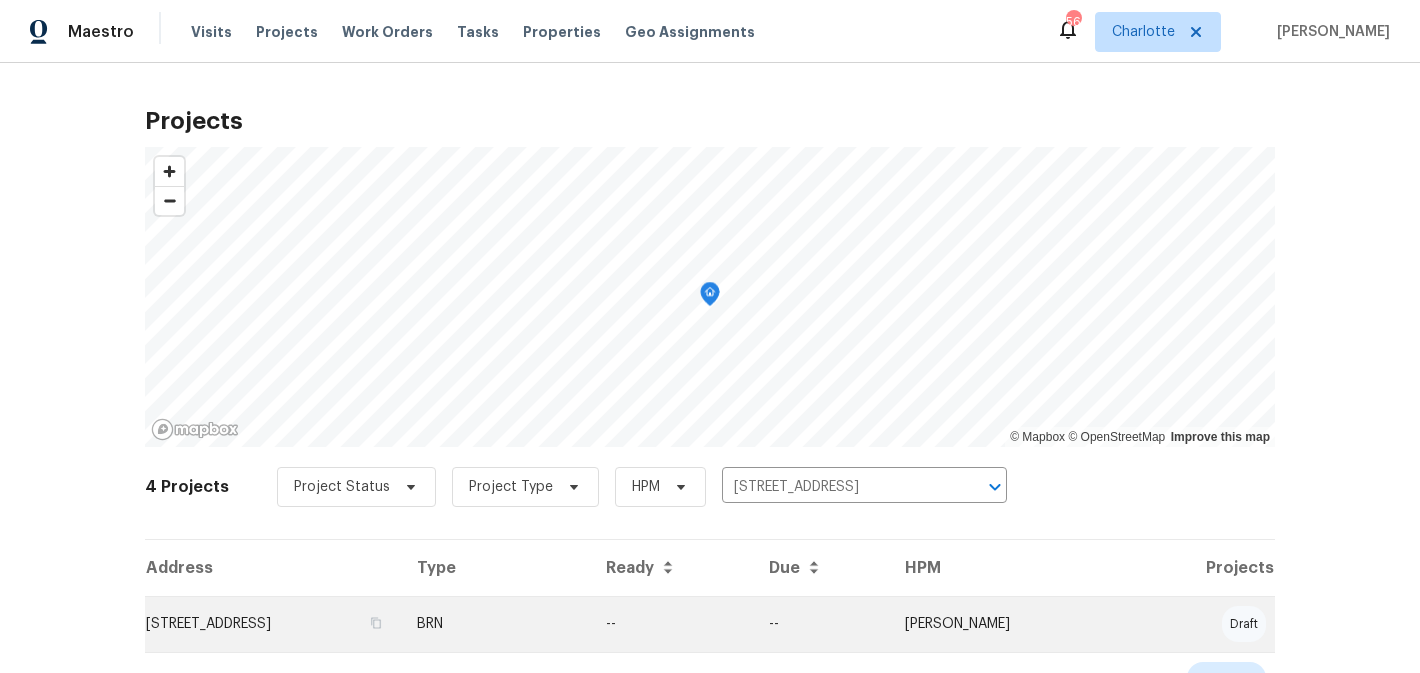 click on "[STREET_ADDRESS]" at bounding box center (273, 624) 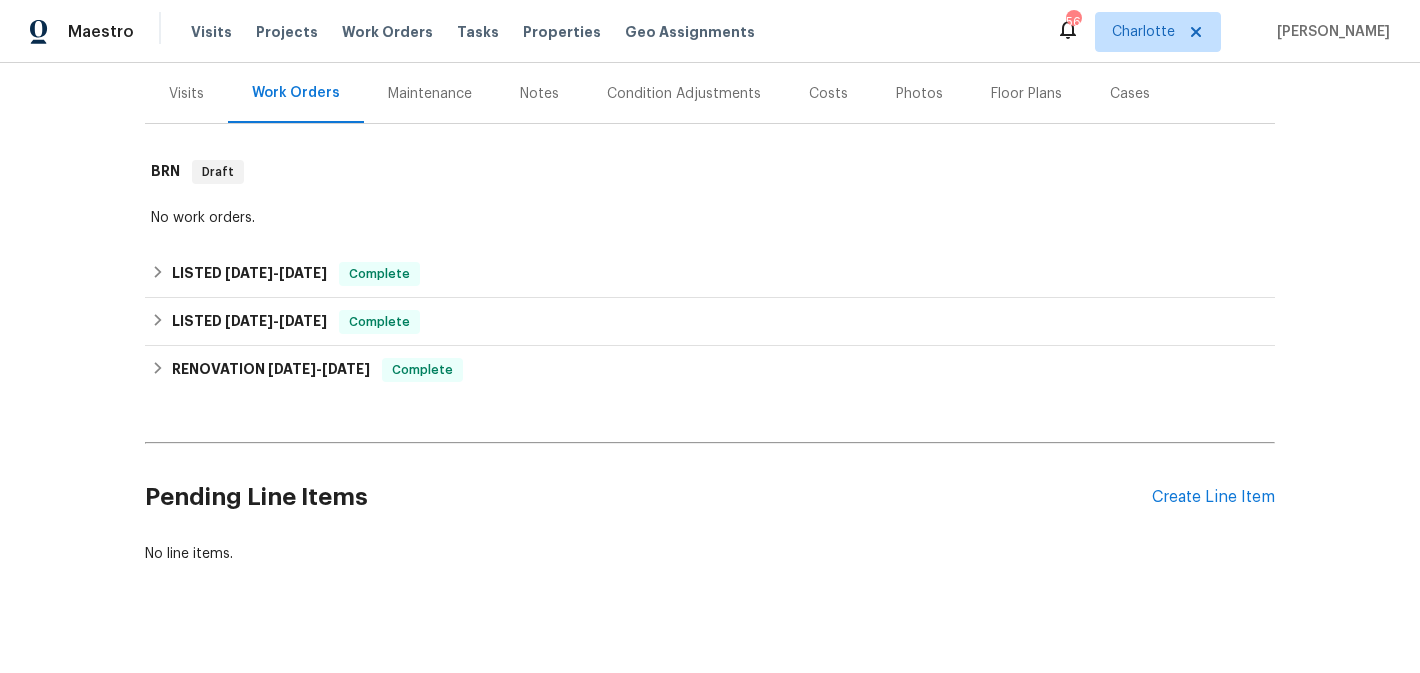 scroll, scrollTop: 260, scrollLeft: 0, axis: vertical 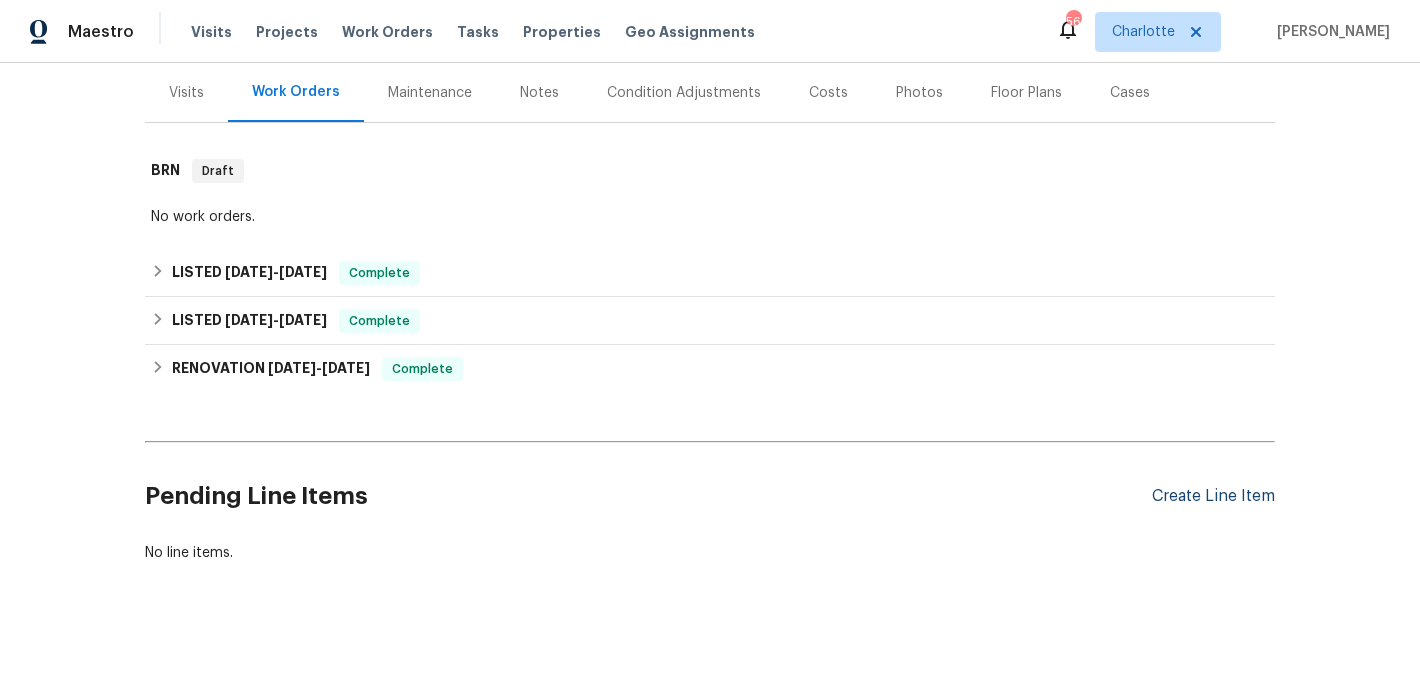 click on "Create Line Item" at bounding box center (1213, 496) 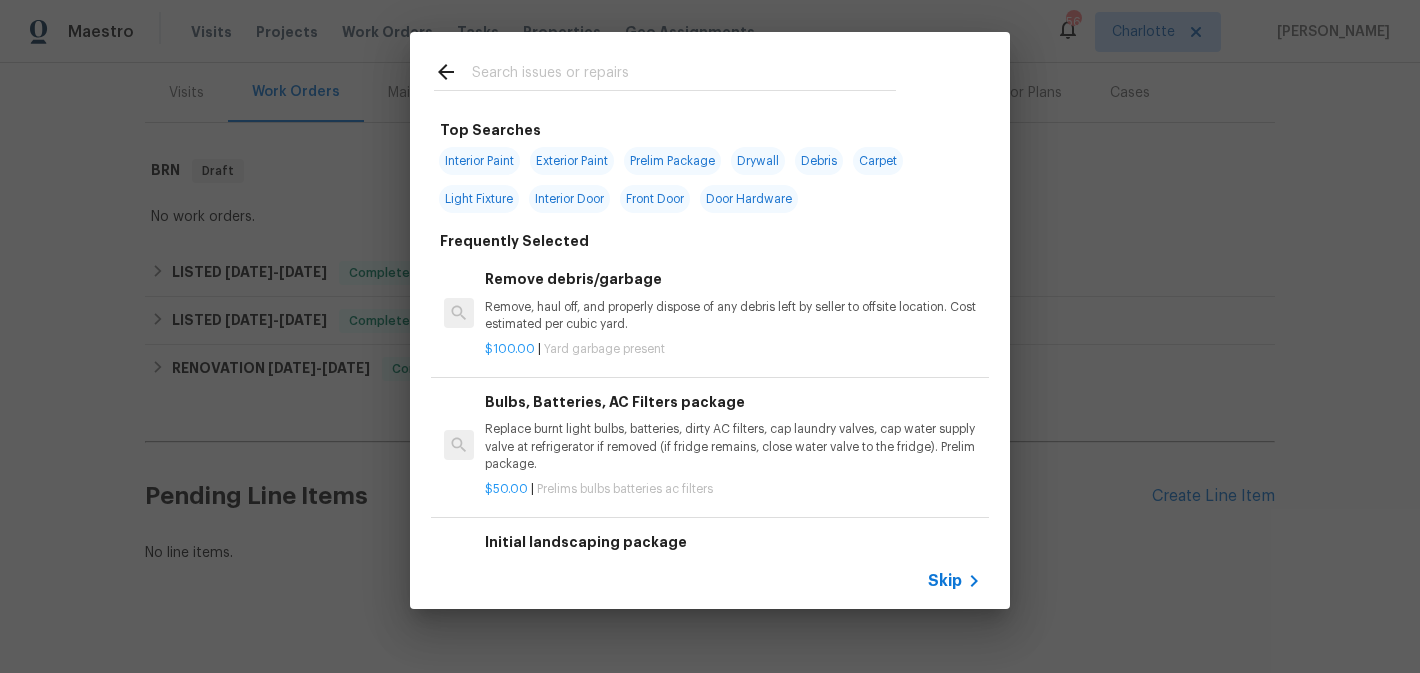 click at bounding box center [684, 75] 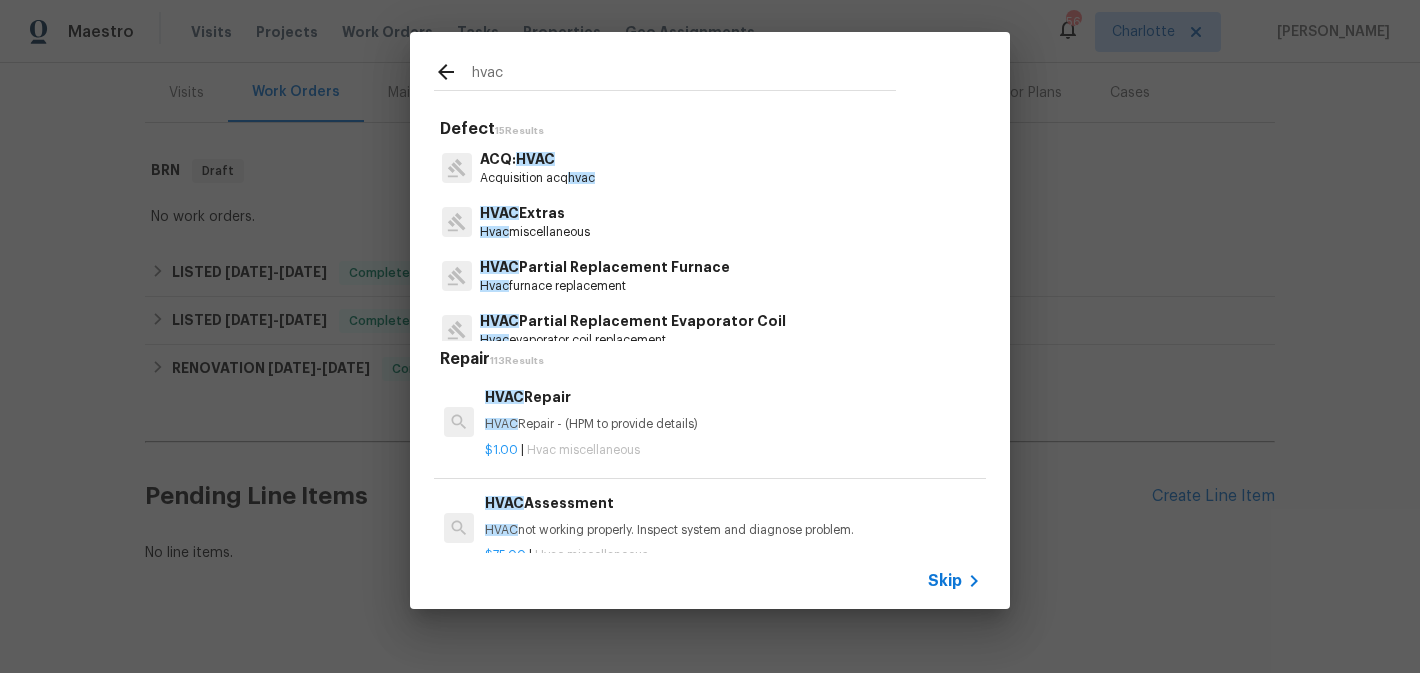 type on "hvac" 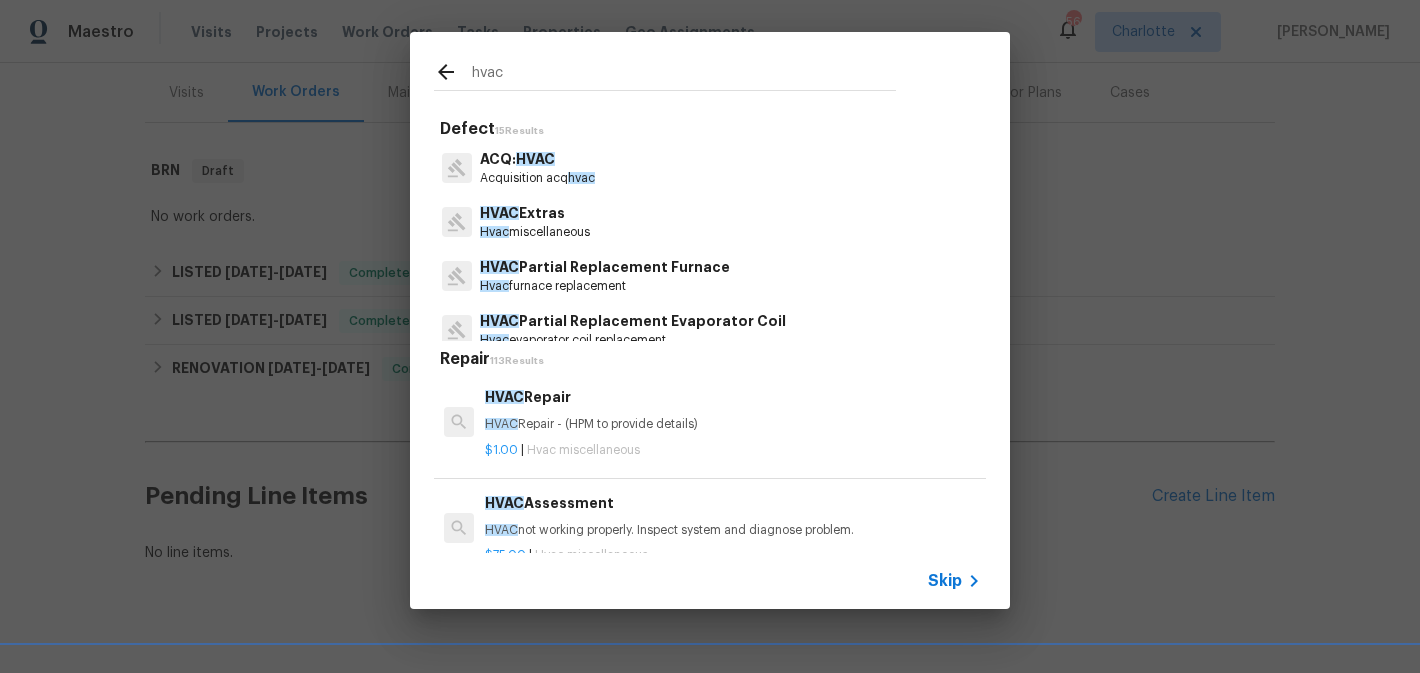 click on "HVAC  Extras Hvac  miscellaneous" at bounding box center (710, 222) 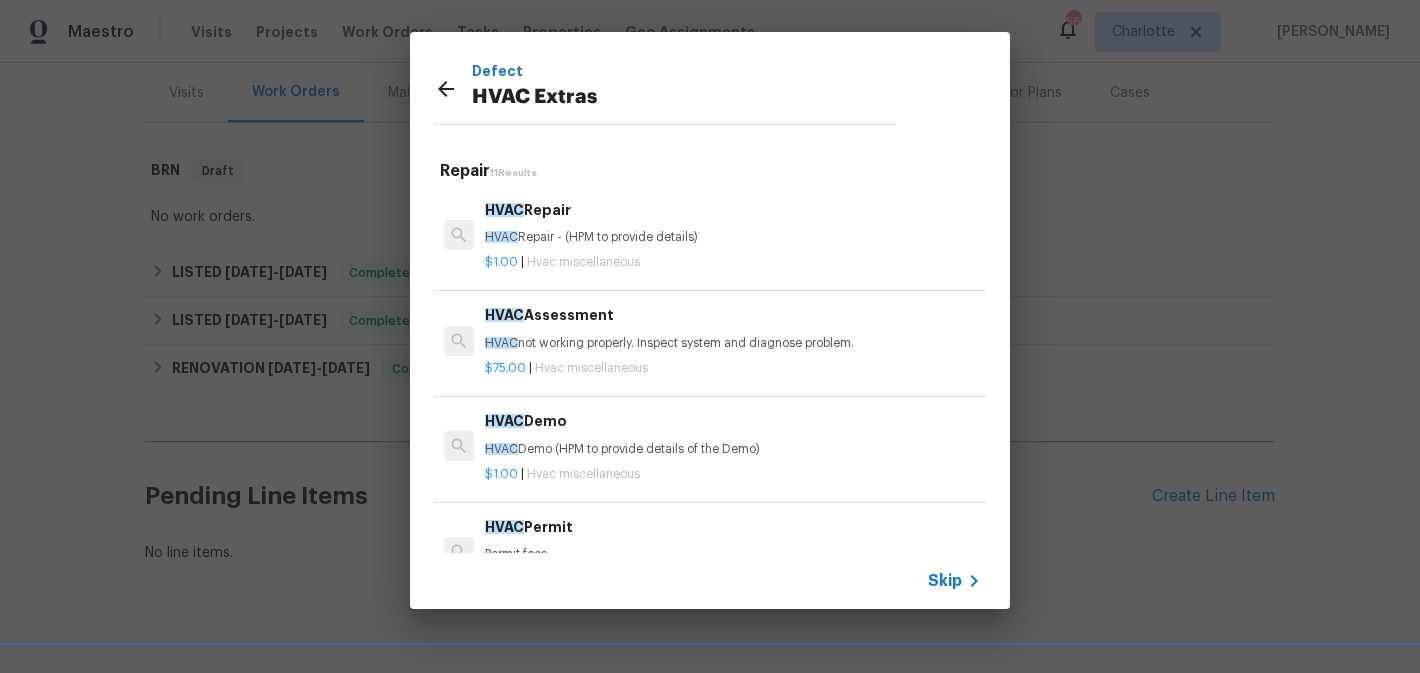 click on "HVAC  Repair HVAC  Repair - (HPM to provide details)" at bounding box center (733, 223) 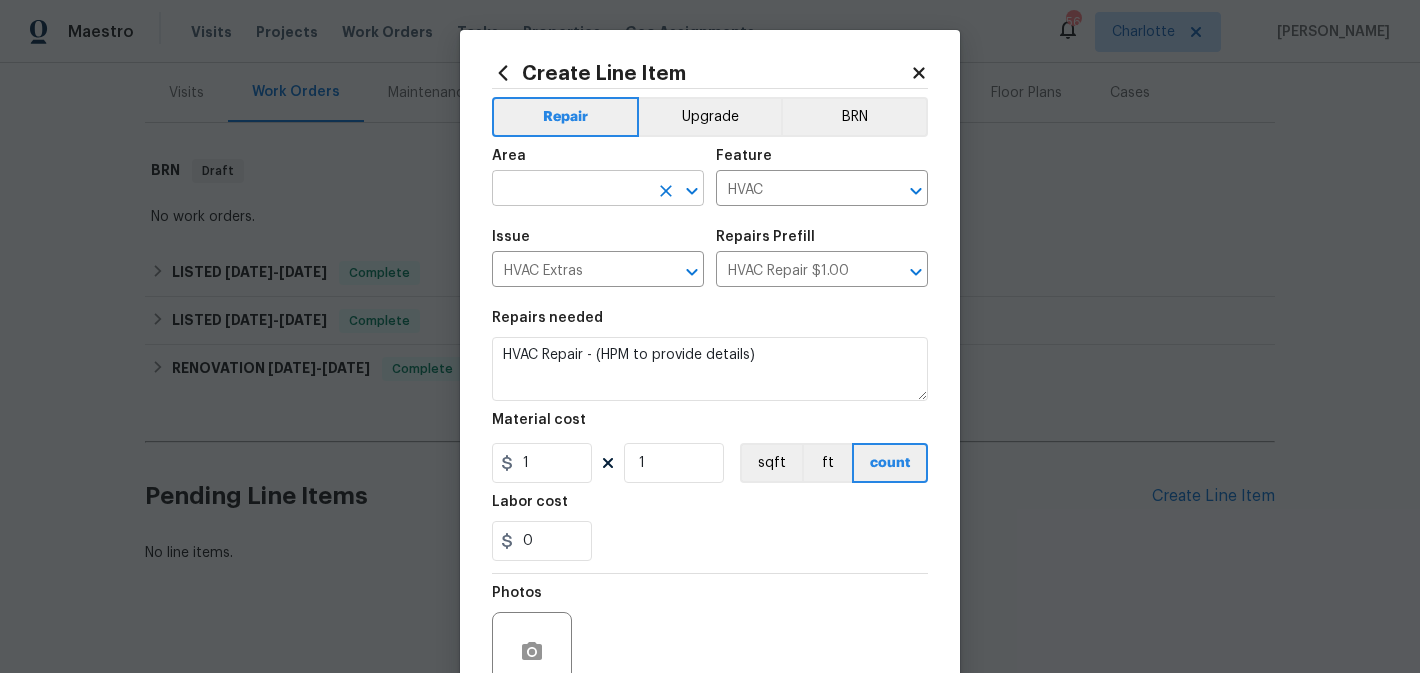 click at bounding box center [570, 190] 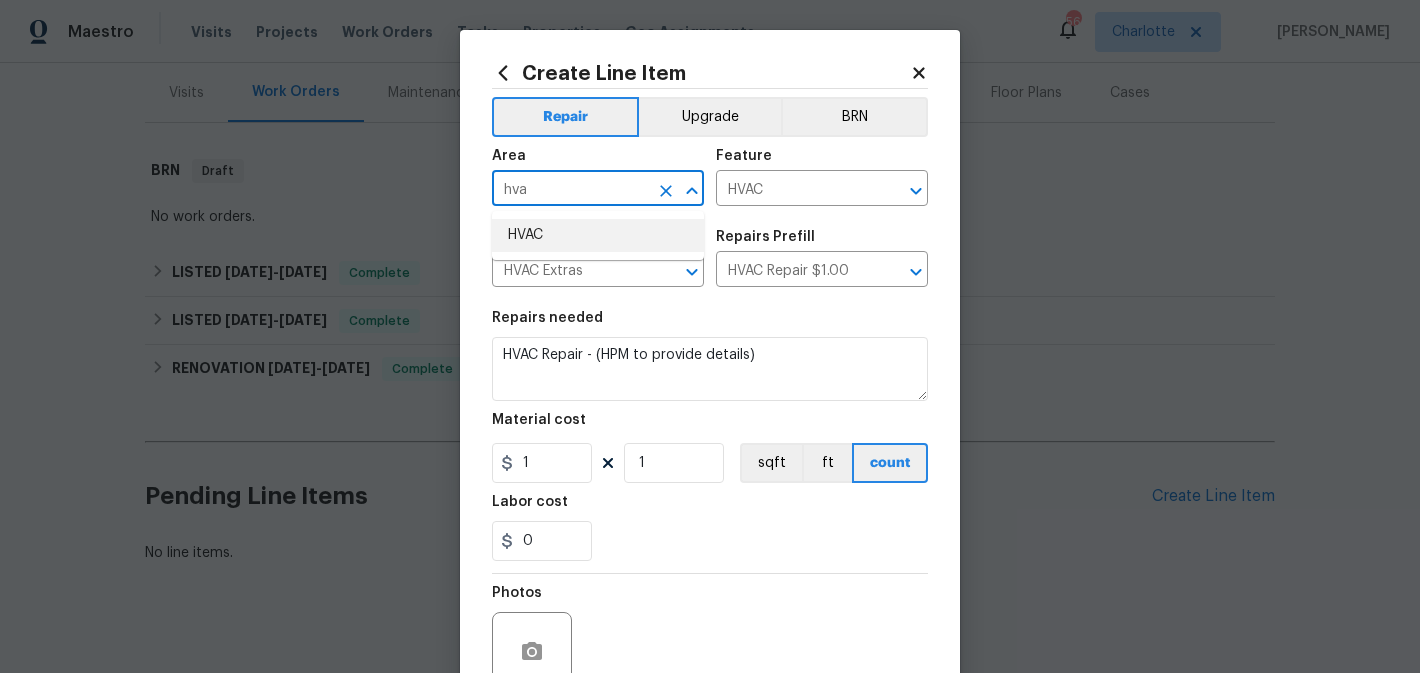 click on "HVAC" at bounding box center (598, 235) 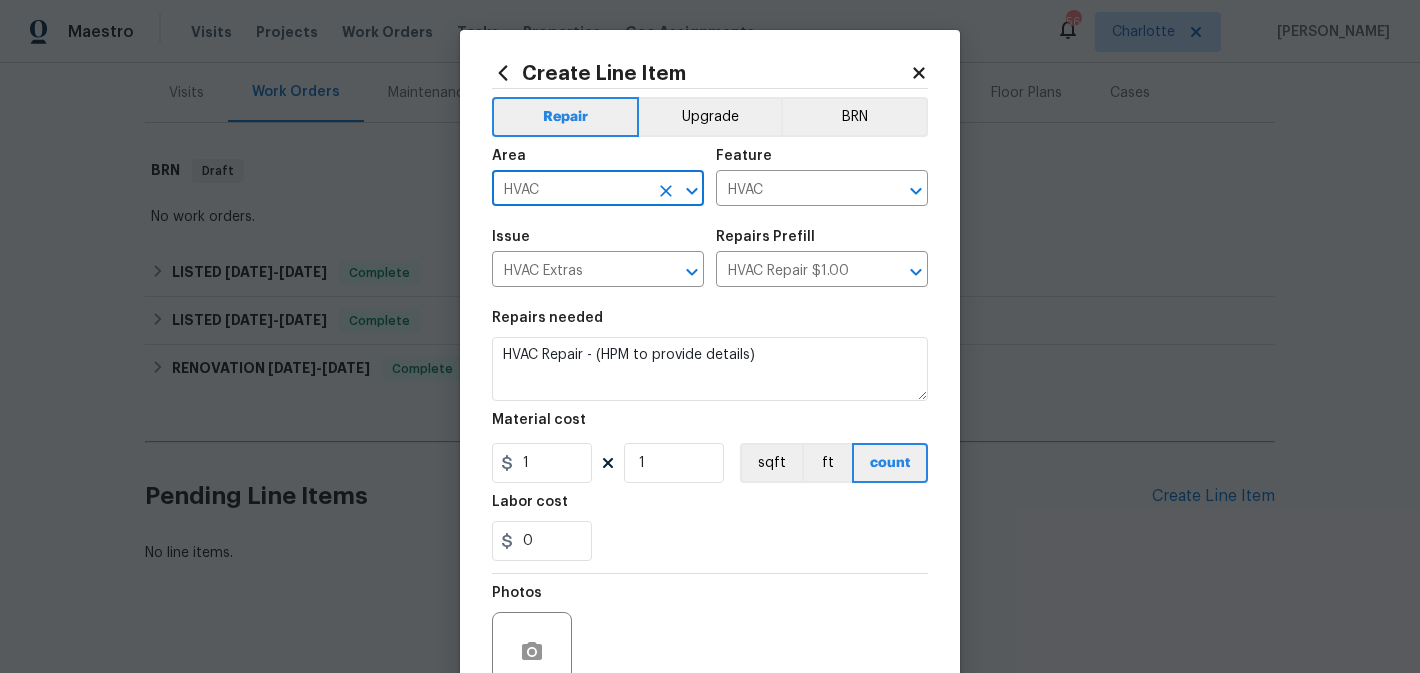 type on "HVAC" 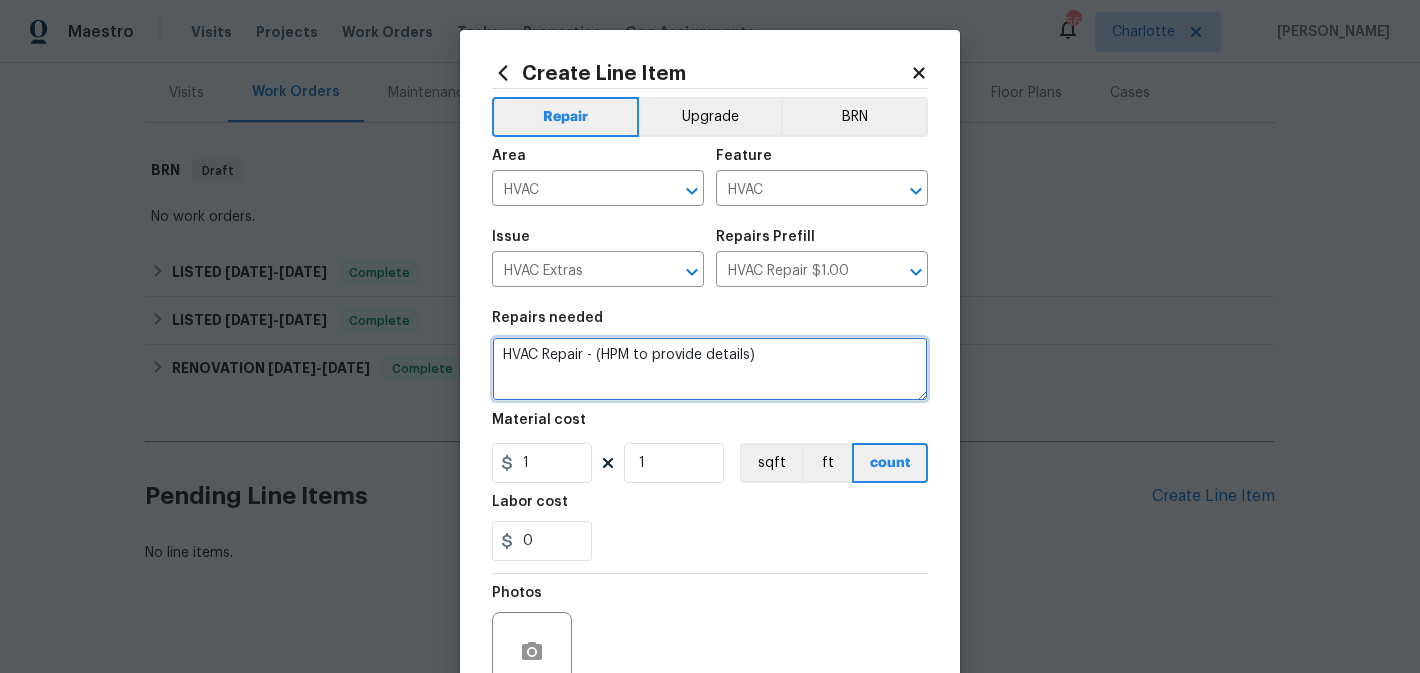 drag, startPoint x: 820, startPoint y: 348, endPoint x: 593, endPoint y: 349, distance: 227.0022 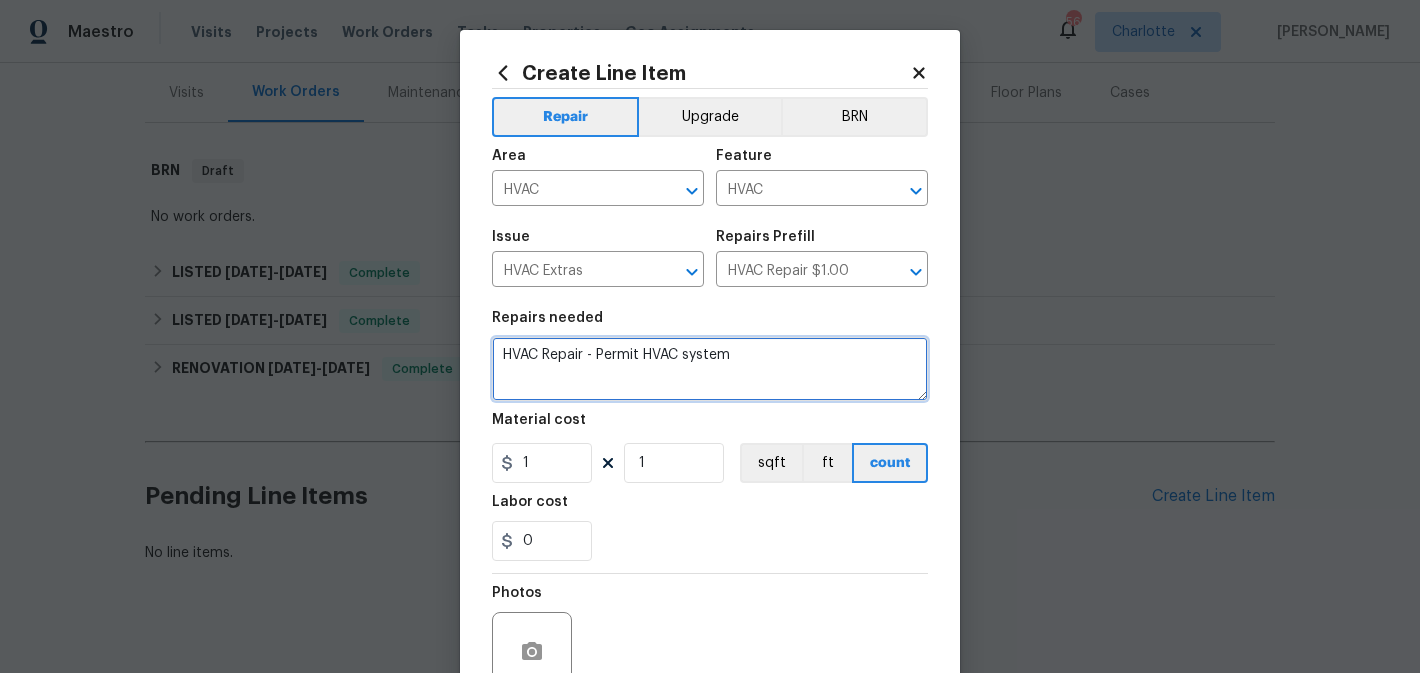click on "HVAC Repair - Permit HVAC system" at bounding box center (710, 369) 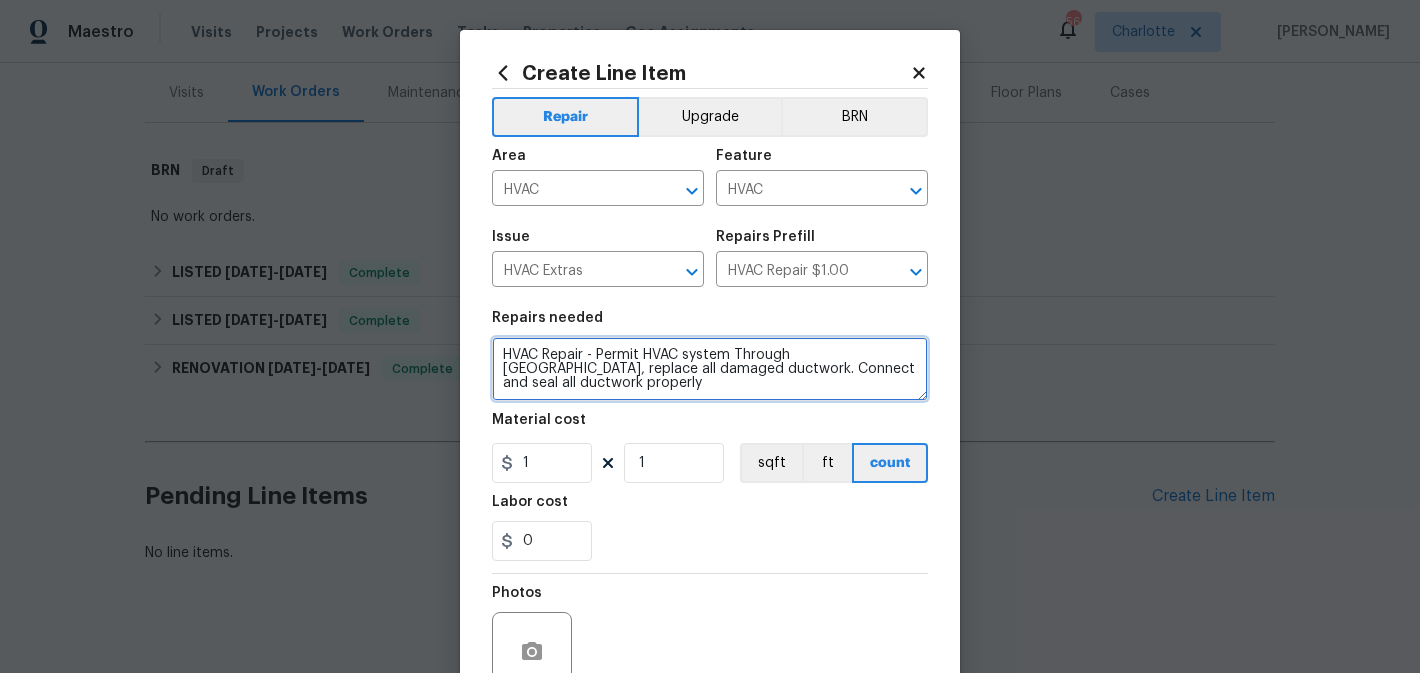 click on "HVAC Repair - Permit HVAC system Through Meck county, replace all damaged ductwork. Connect and seal all ductwork properly" at bounding box center (710, 369) 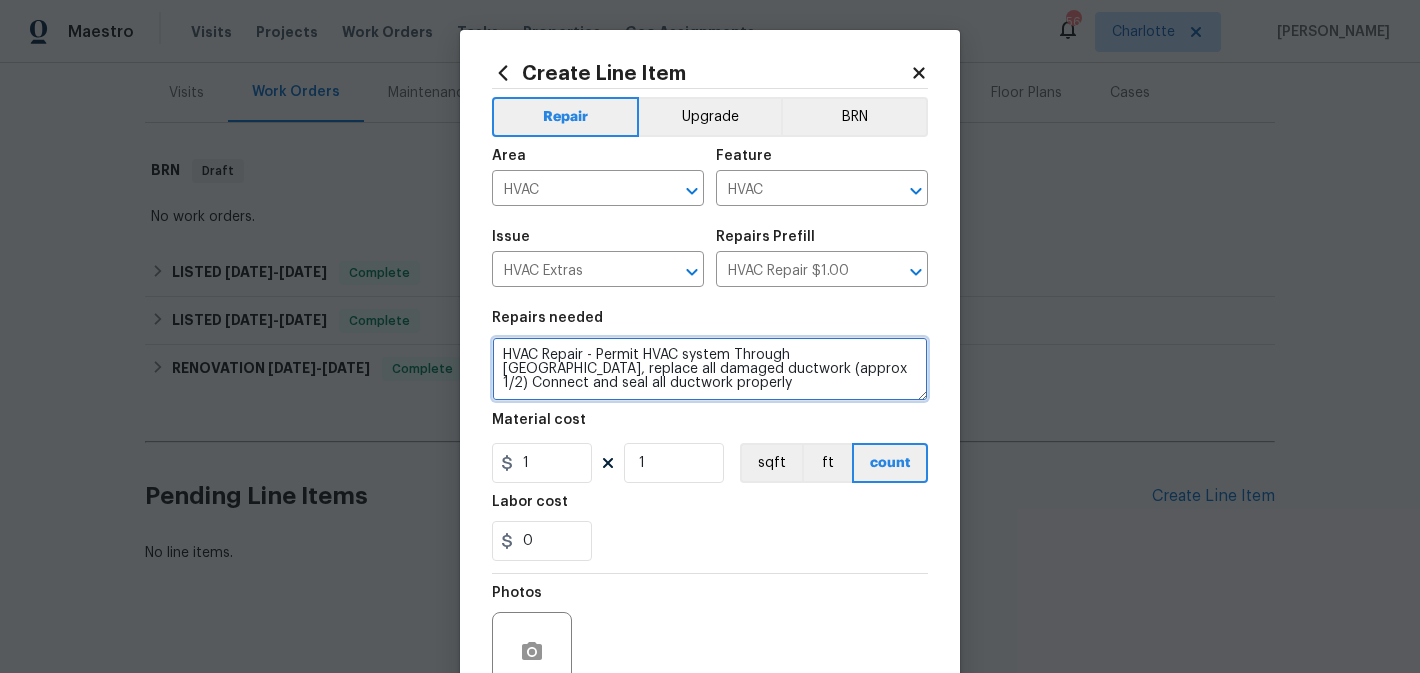 click on "HVAC Repair - Permit HVAC system Through Meck county, replace all damaged ductwork (approx 1/2) Connect and seal all ductwork properly" at bounding box center [710, 369] 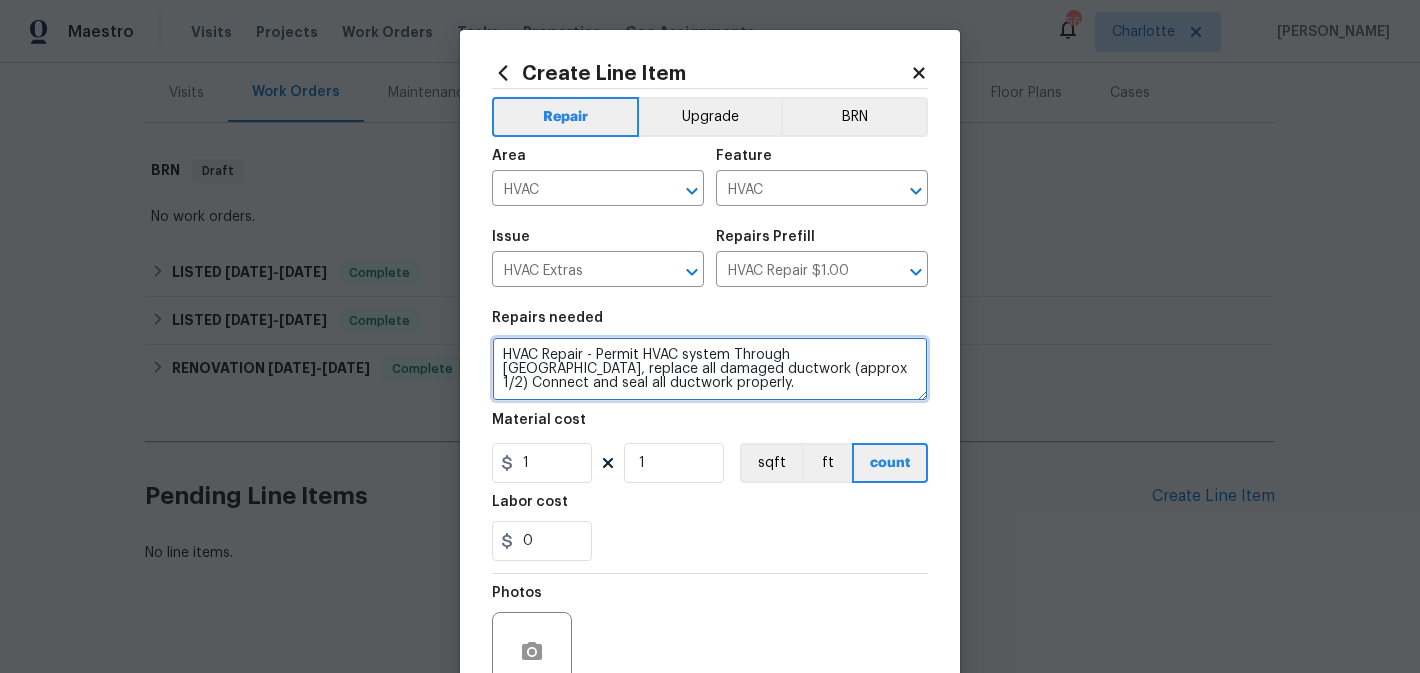 type on "HVAC Repair - Permit HVAC system Through Meck county, replace all damaged ductwork (approx 1/2) Connect and seal all ductwork properly." 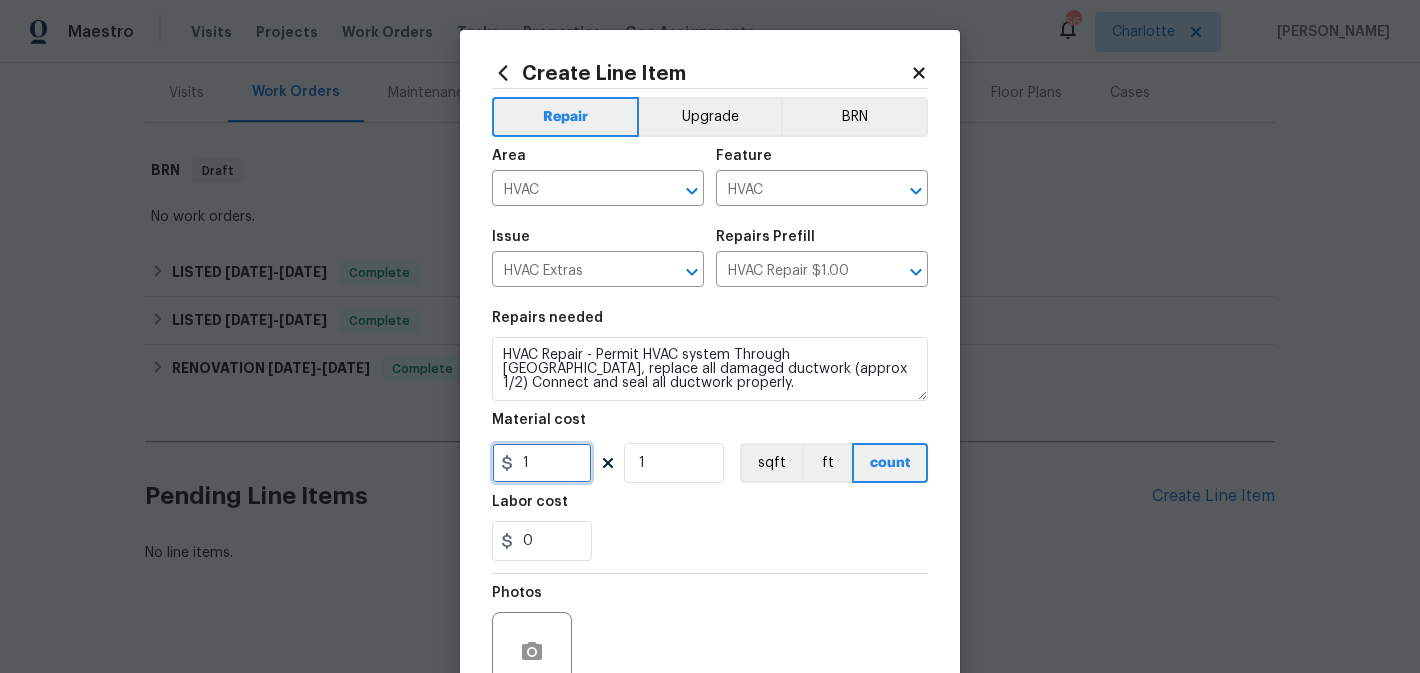 click on "1" at bounding box center [542, 463] 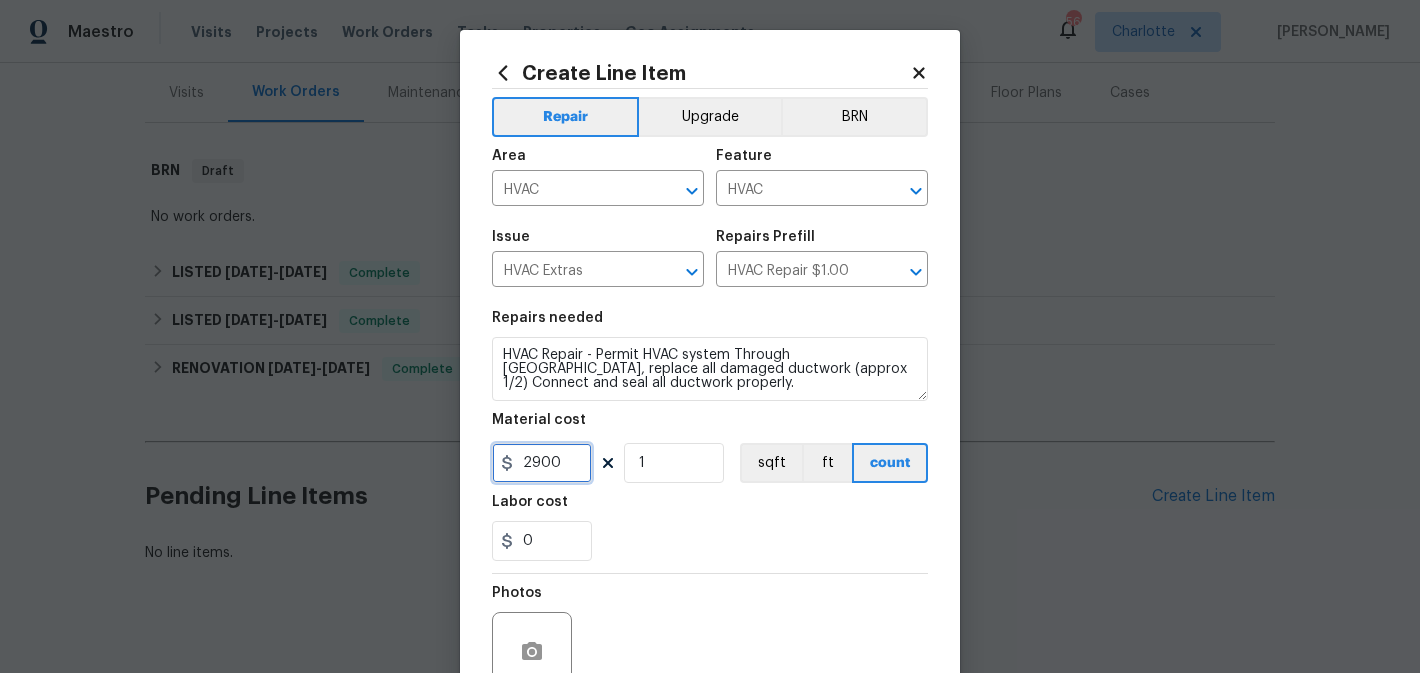 type on "2900" 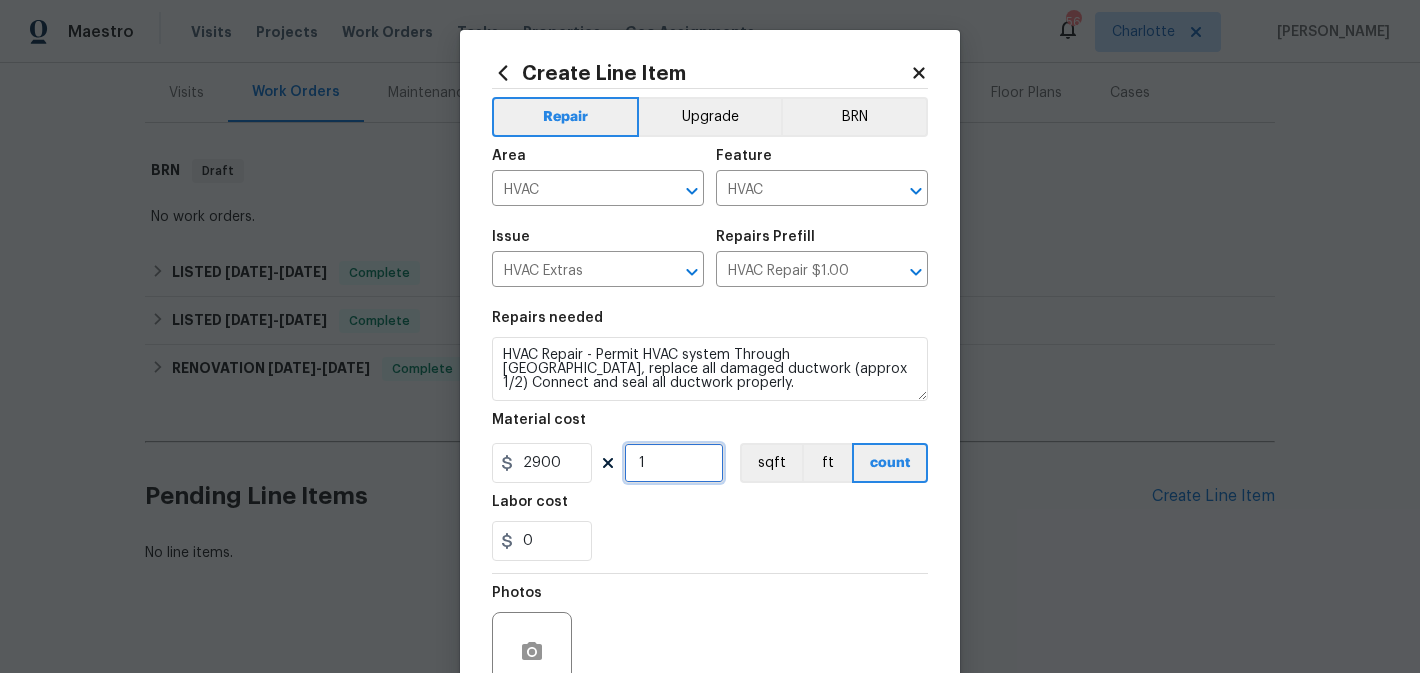 click on "1" at bounding box center (674, 463) 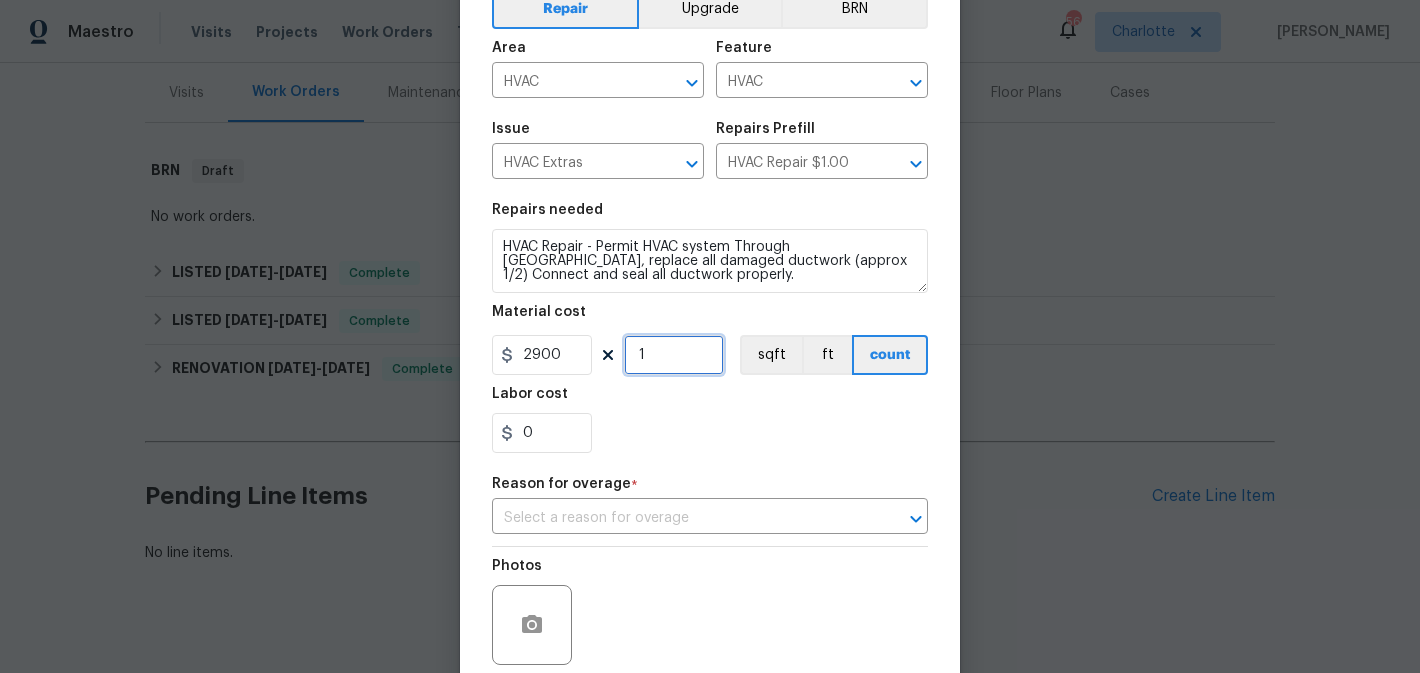 scroll, scrollTop: 157, scrollLeft: 0, axis: vertical 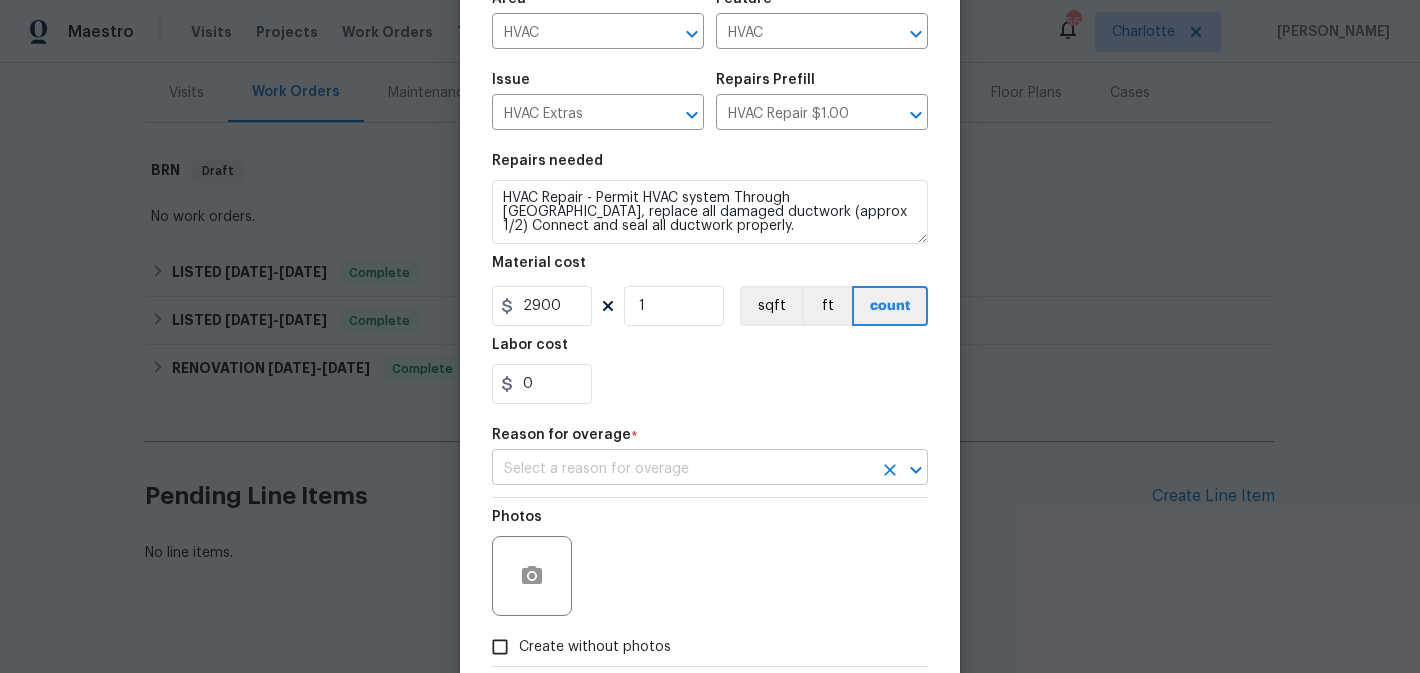 click at bounding box center [682, 469] 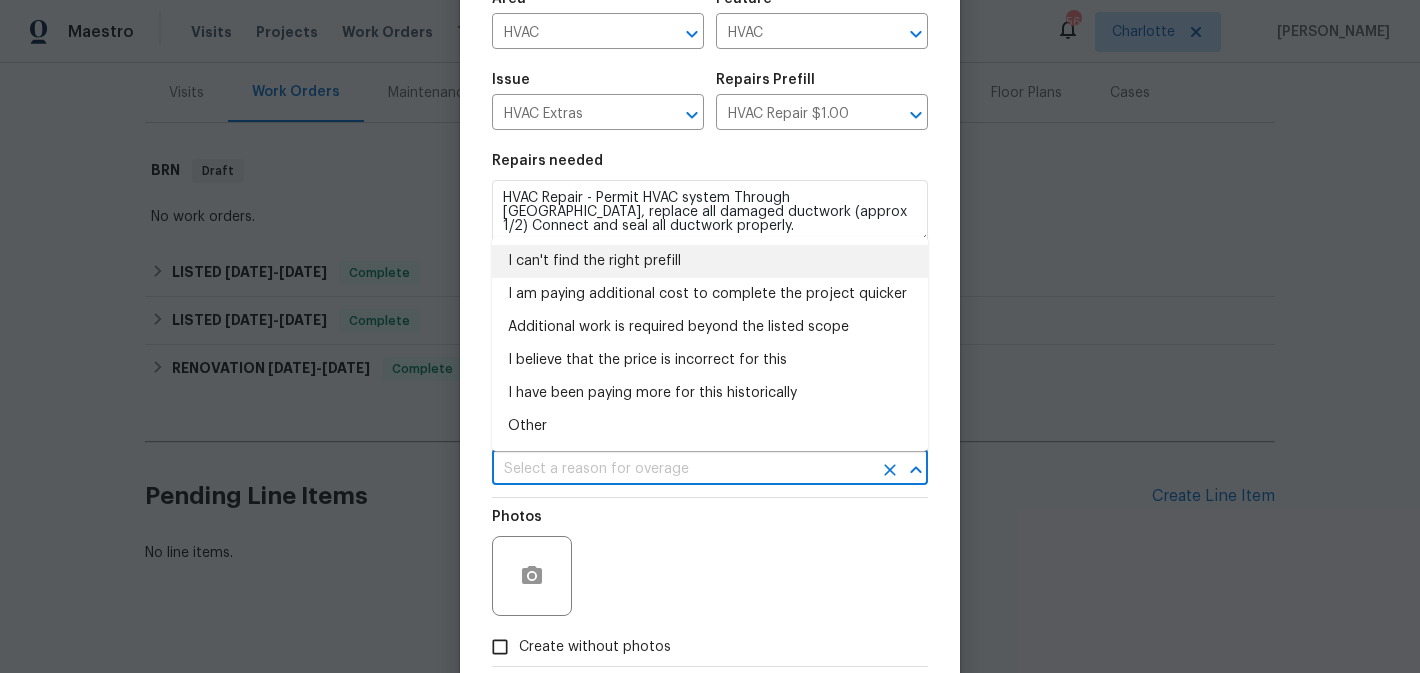 click on "I can't find the right prefill" at bounding box center (710, 261) 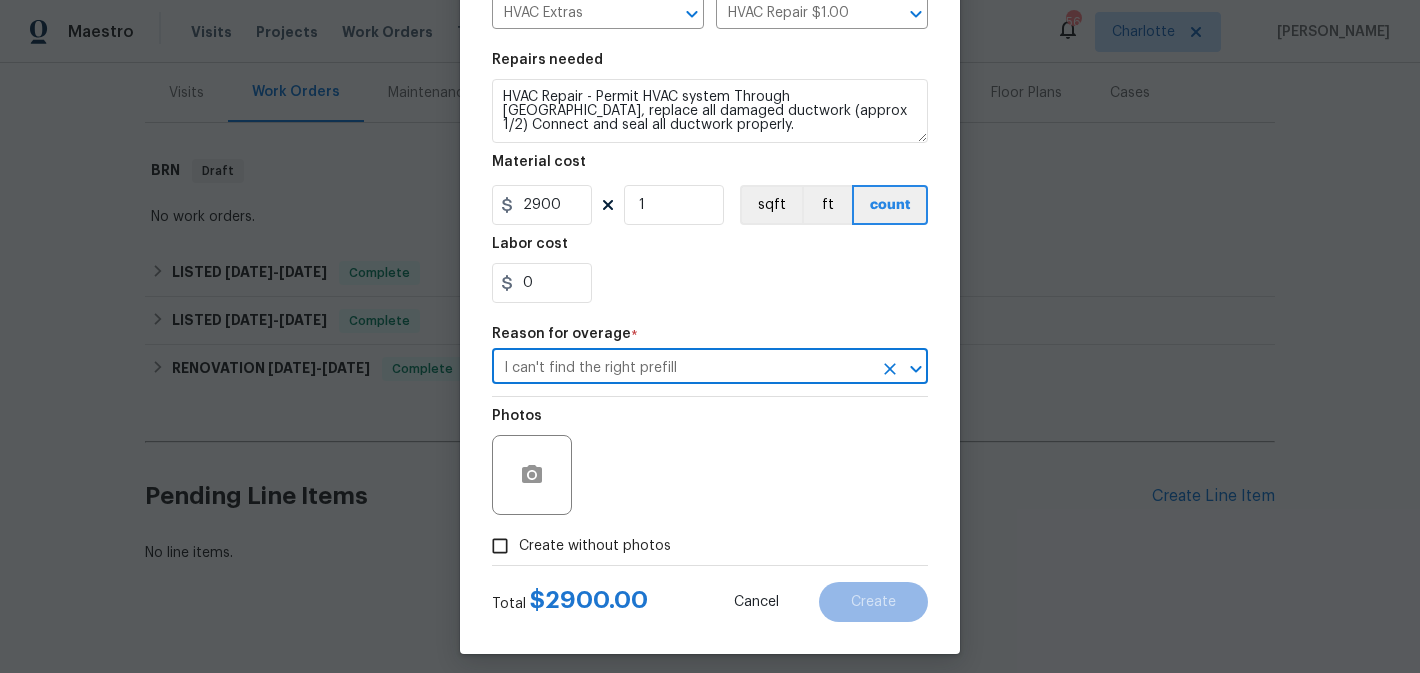 scroll, scrollTop: 270, scrollLeft: 0, axis: vertical 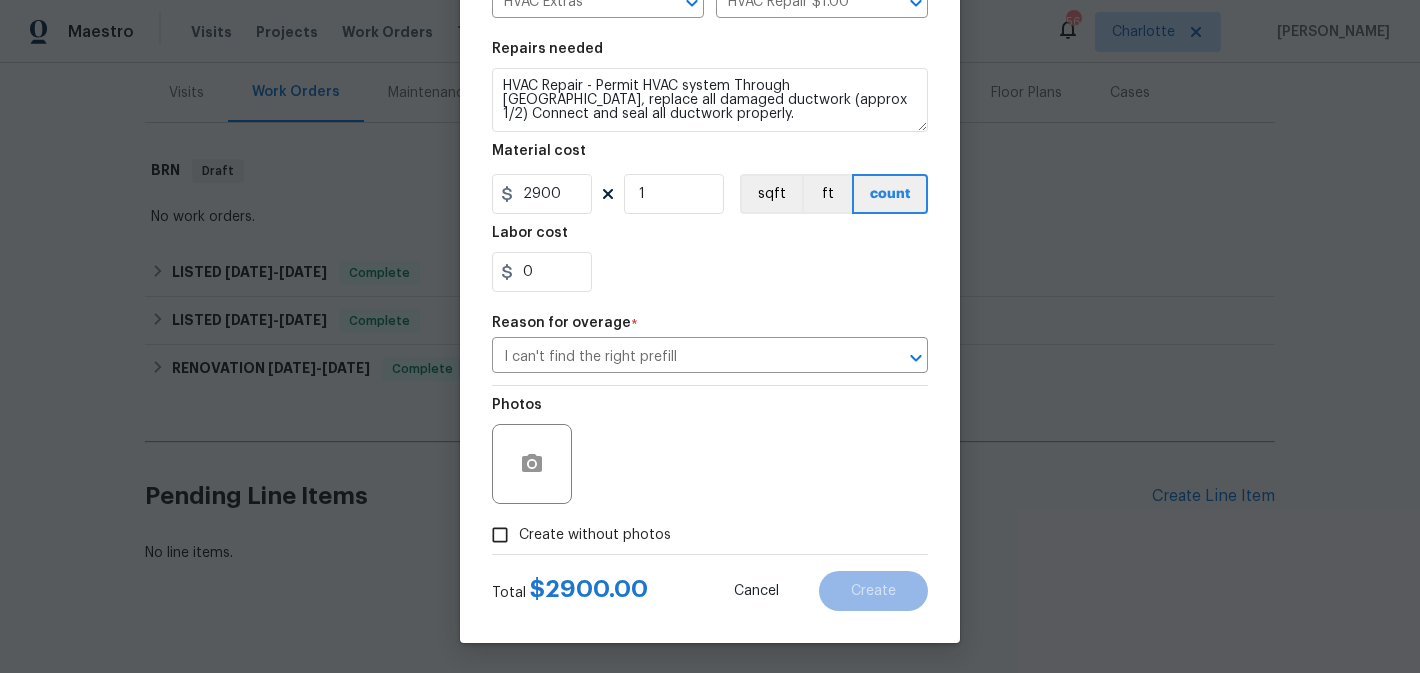 click on "Create without photos" at bounding box center [595, 535] 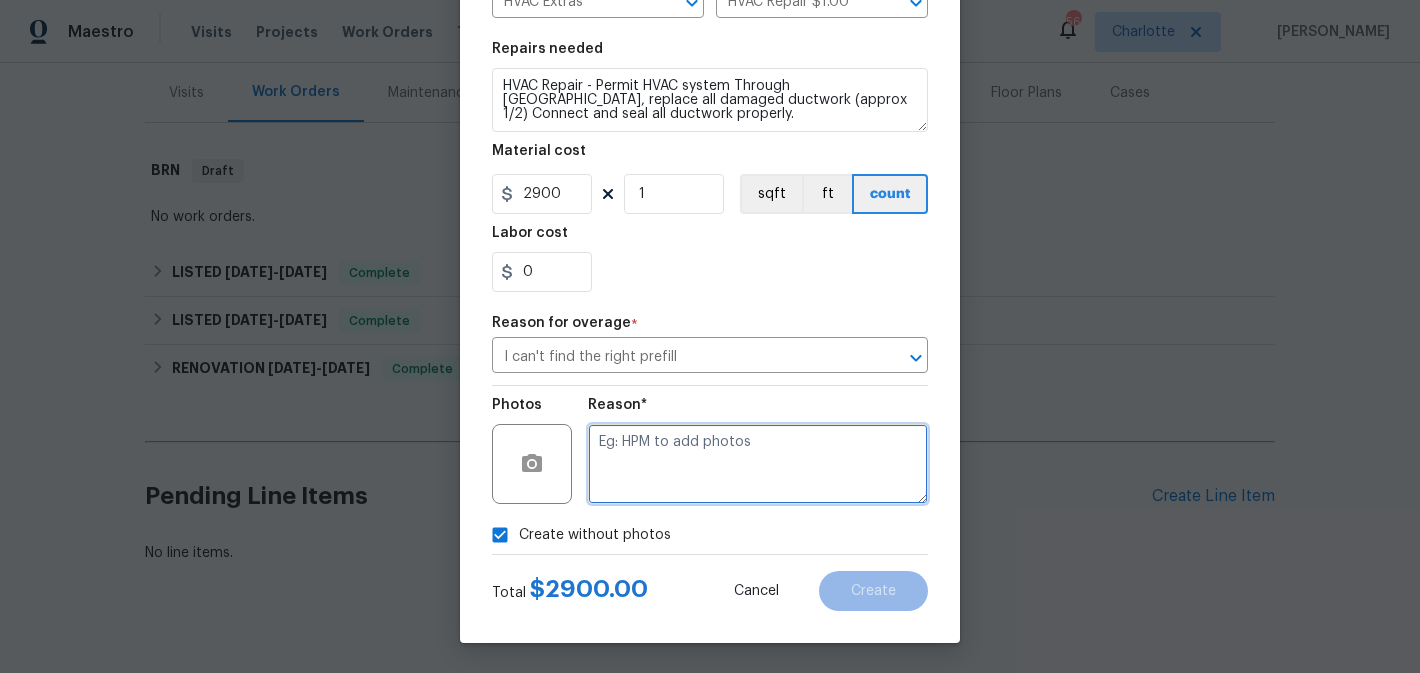 click at bounding box center [758, 464] 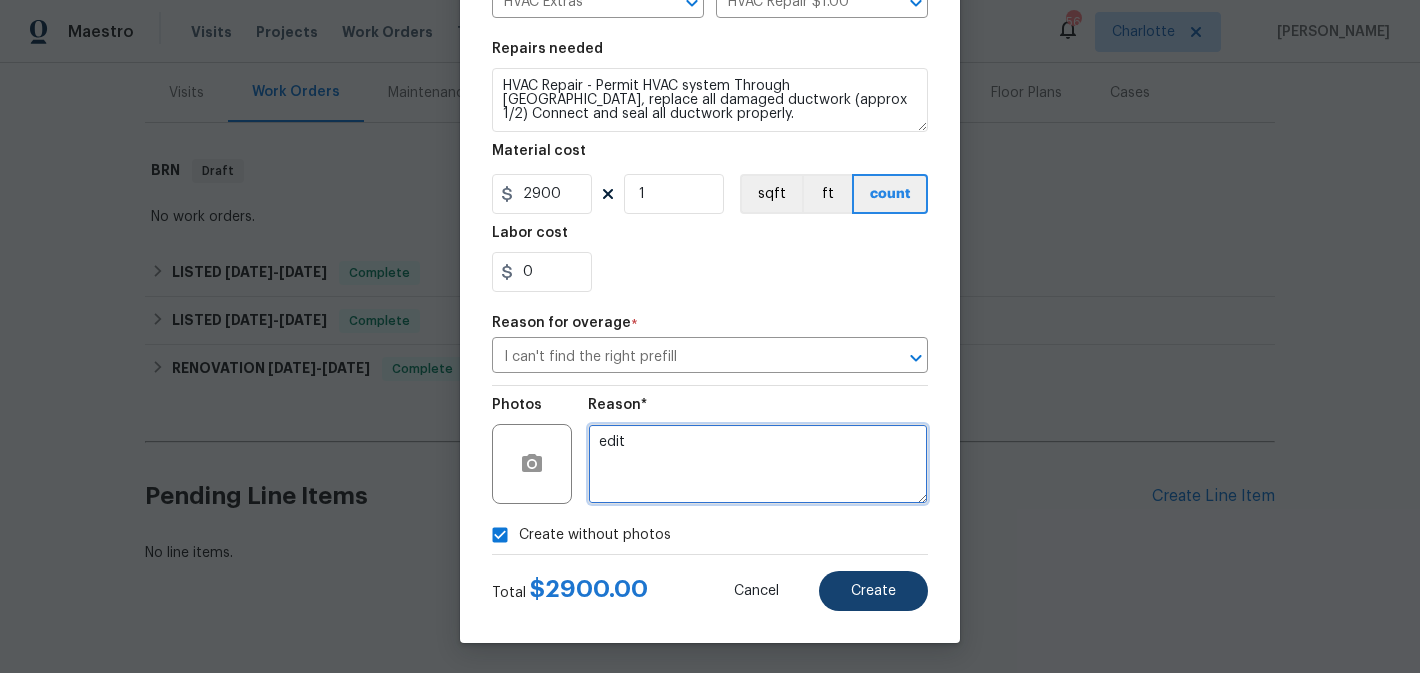 type on "edit" 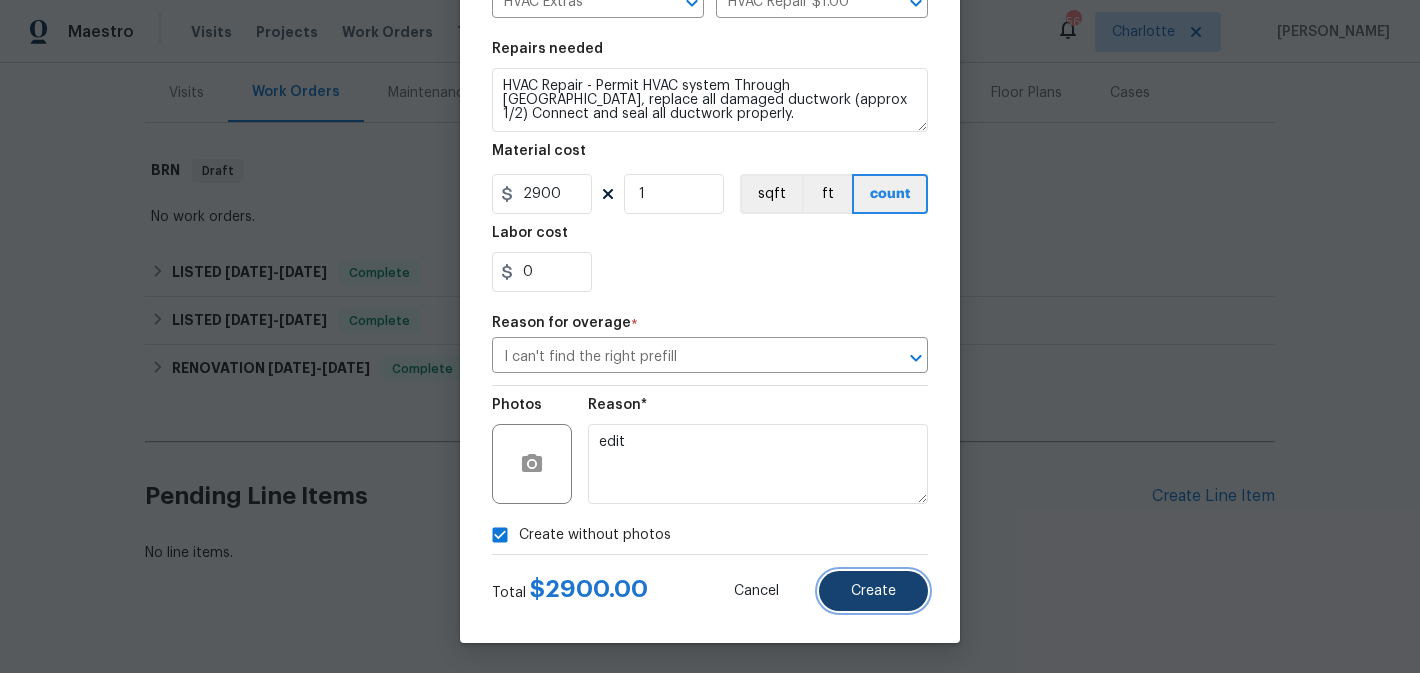 click on "Create" at bounding box center [873, 591] 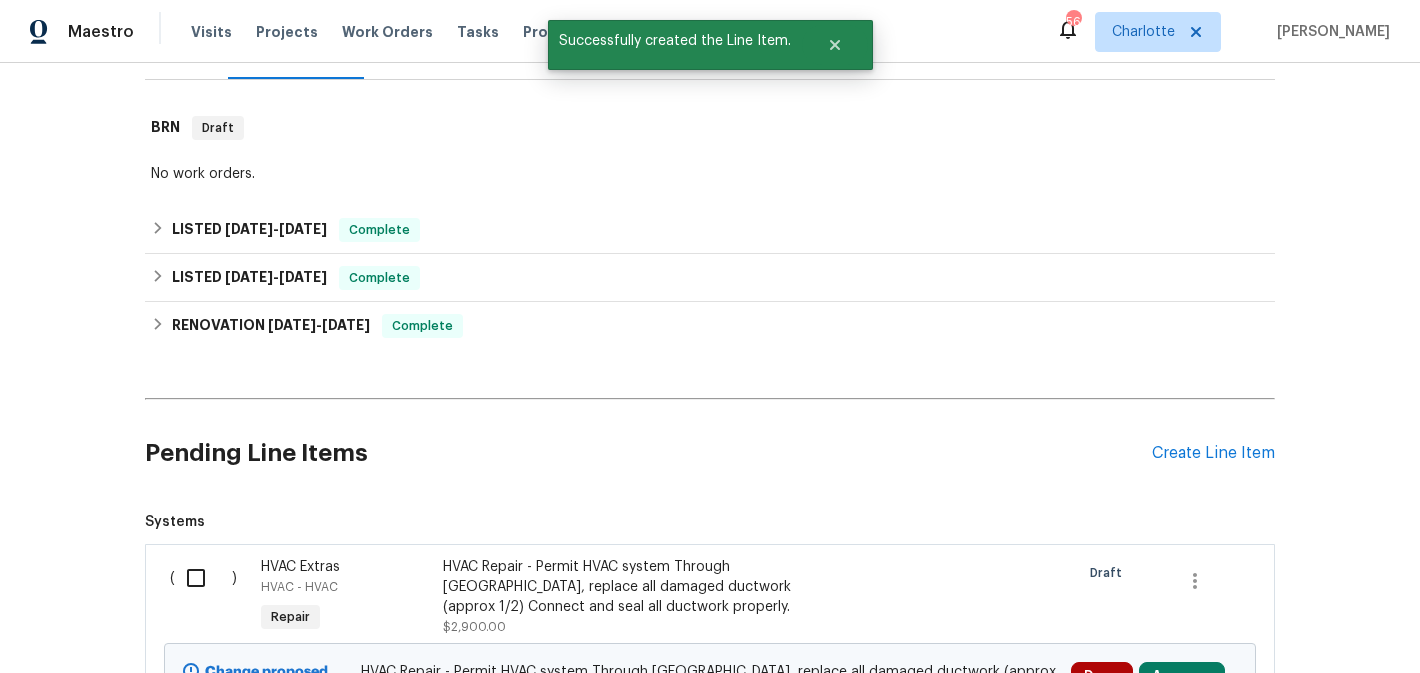 scroll, scrollTop: 511, scrollLeft: 0, axis: vertical 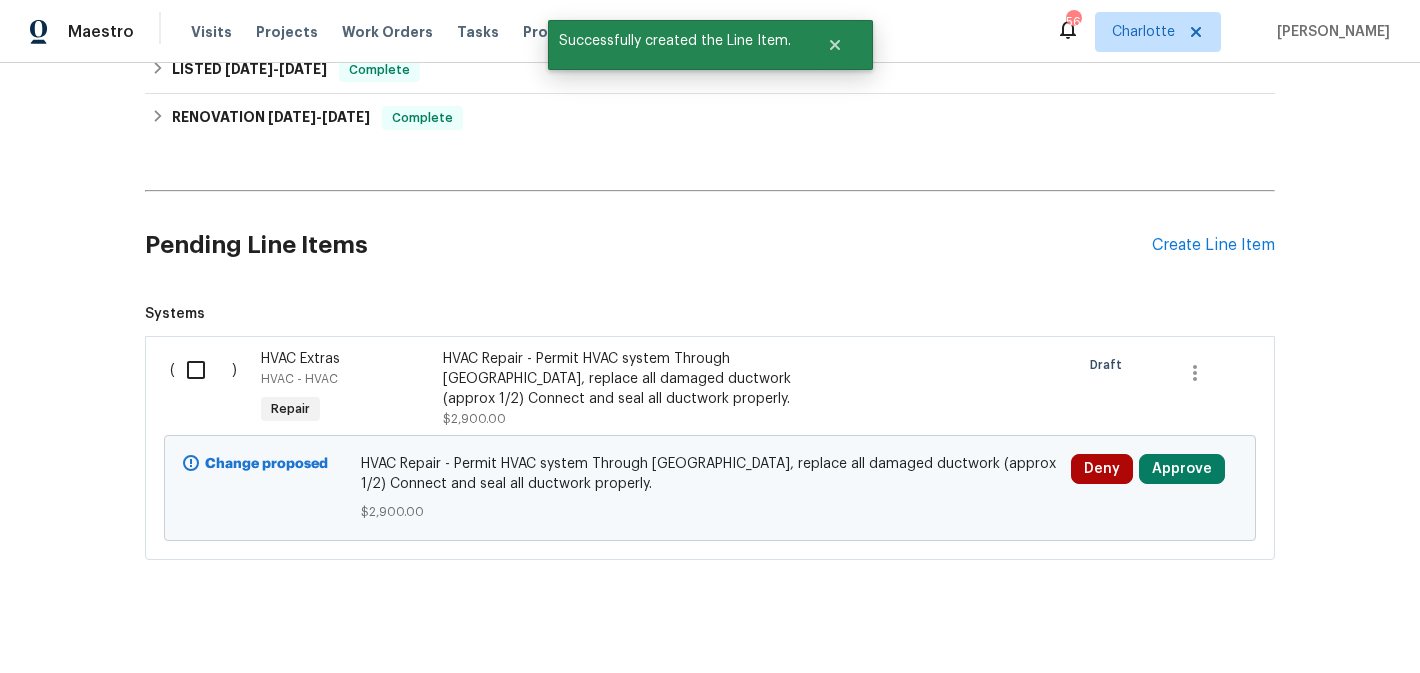 click at bounding box center (203, 370) 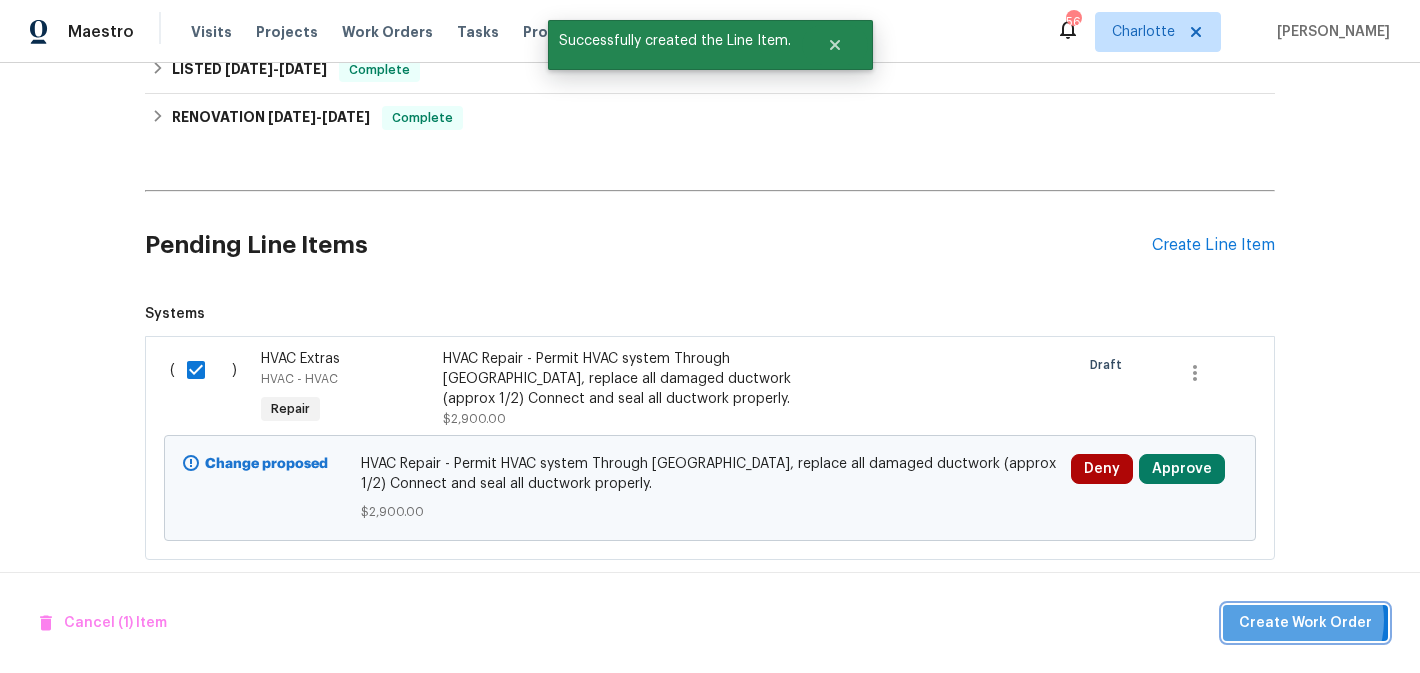 click on "Create Work Order" at bounding box center [1305, 623] 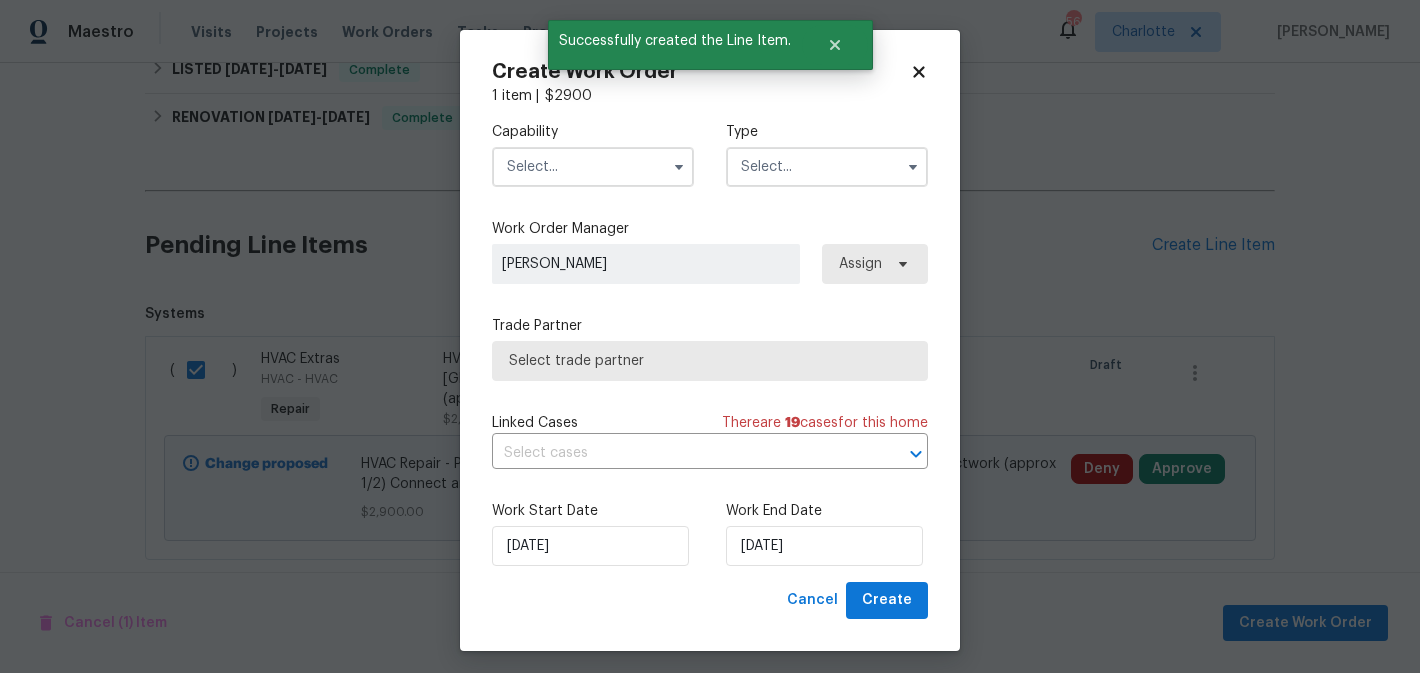 click at bounding box center [593, 167] 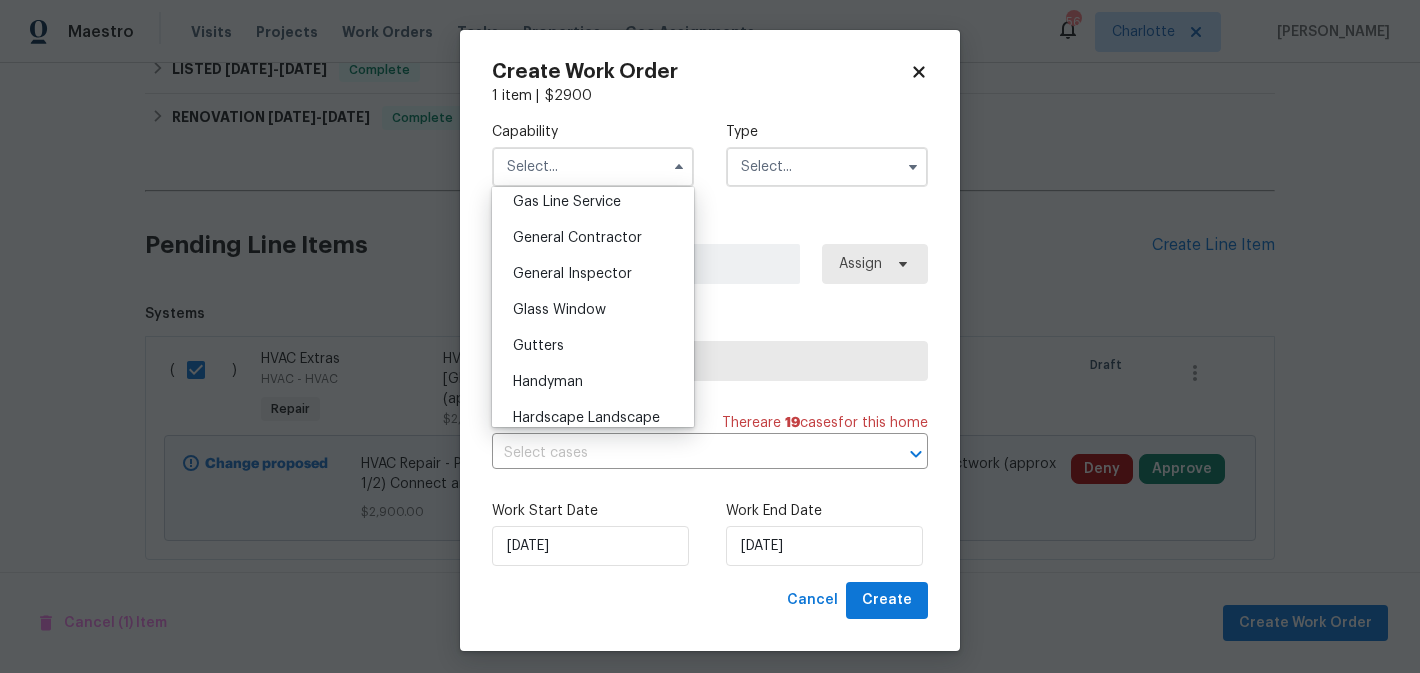 scroll, scrollTop: 936, scrollLeft: 0, axis: vertical 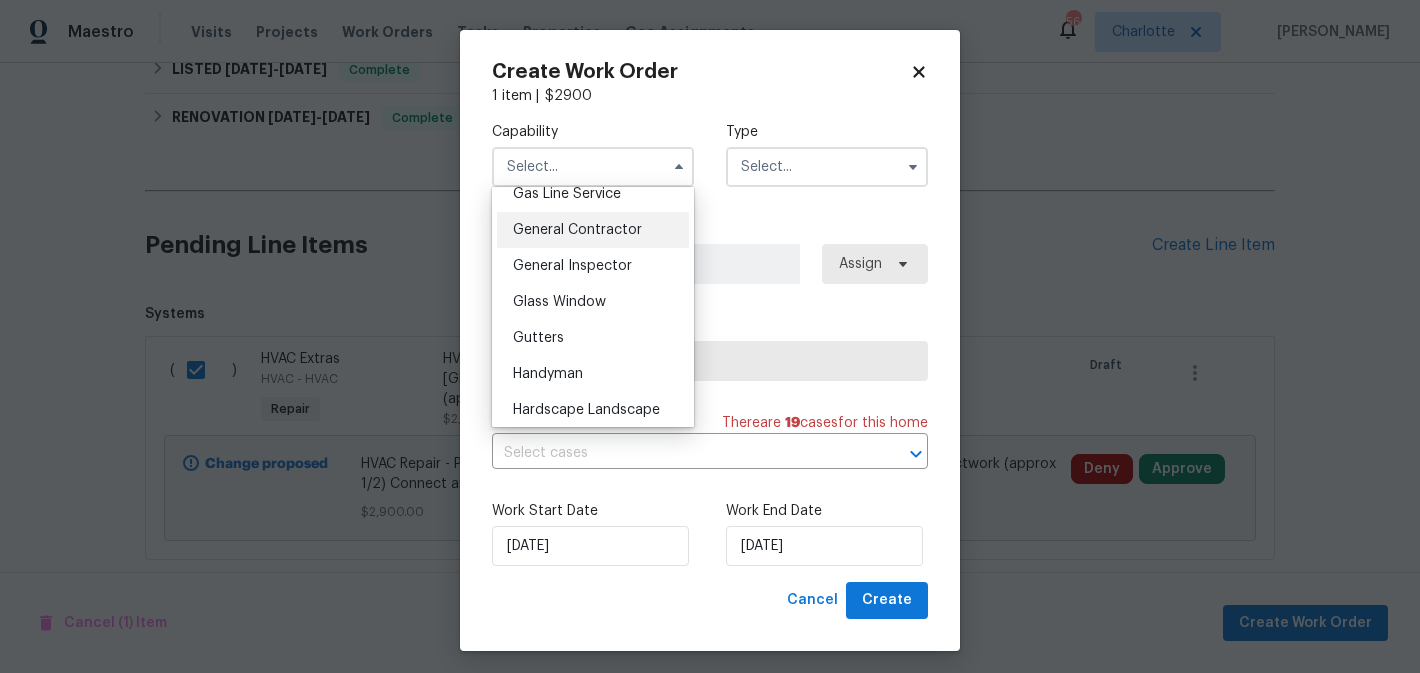 click on "General Contractor" at bounding box center (577, 230) 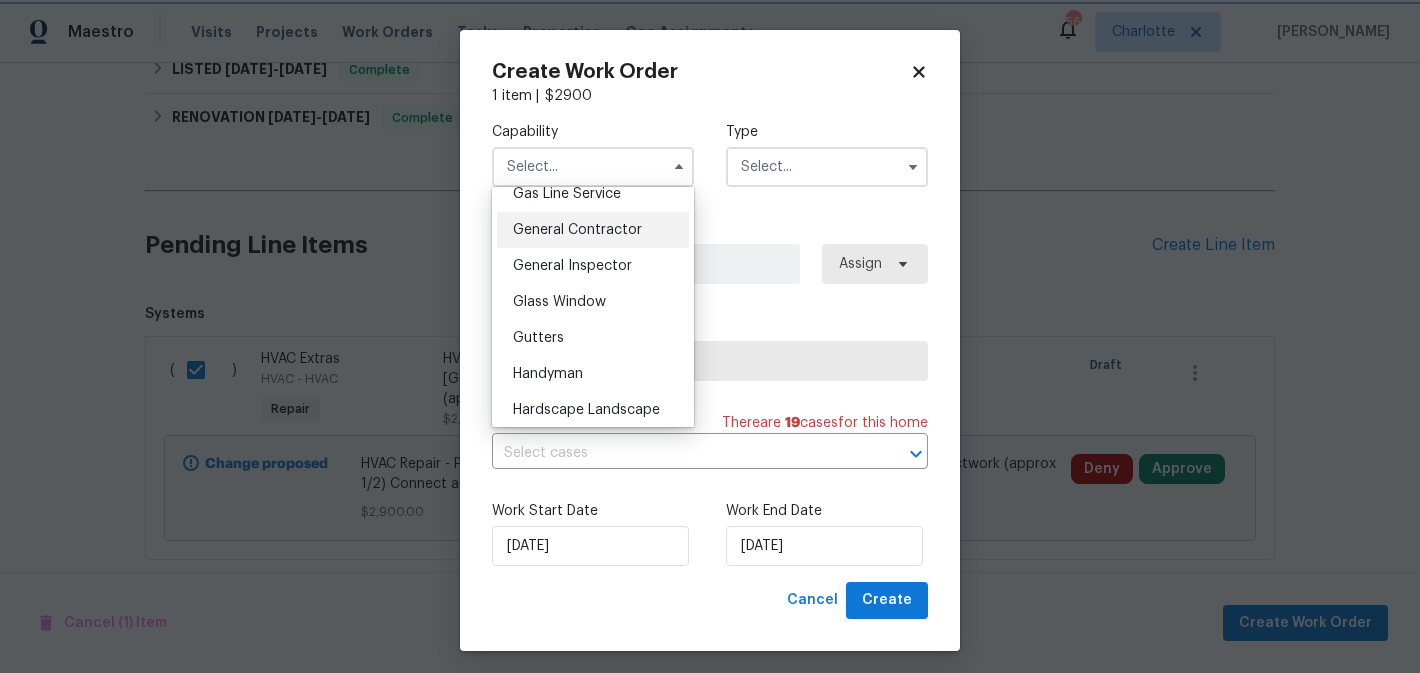 type on "General Contractor" 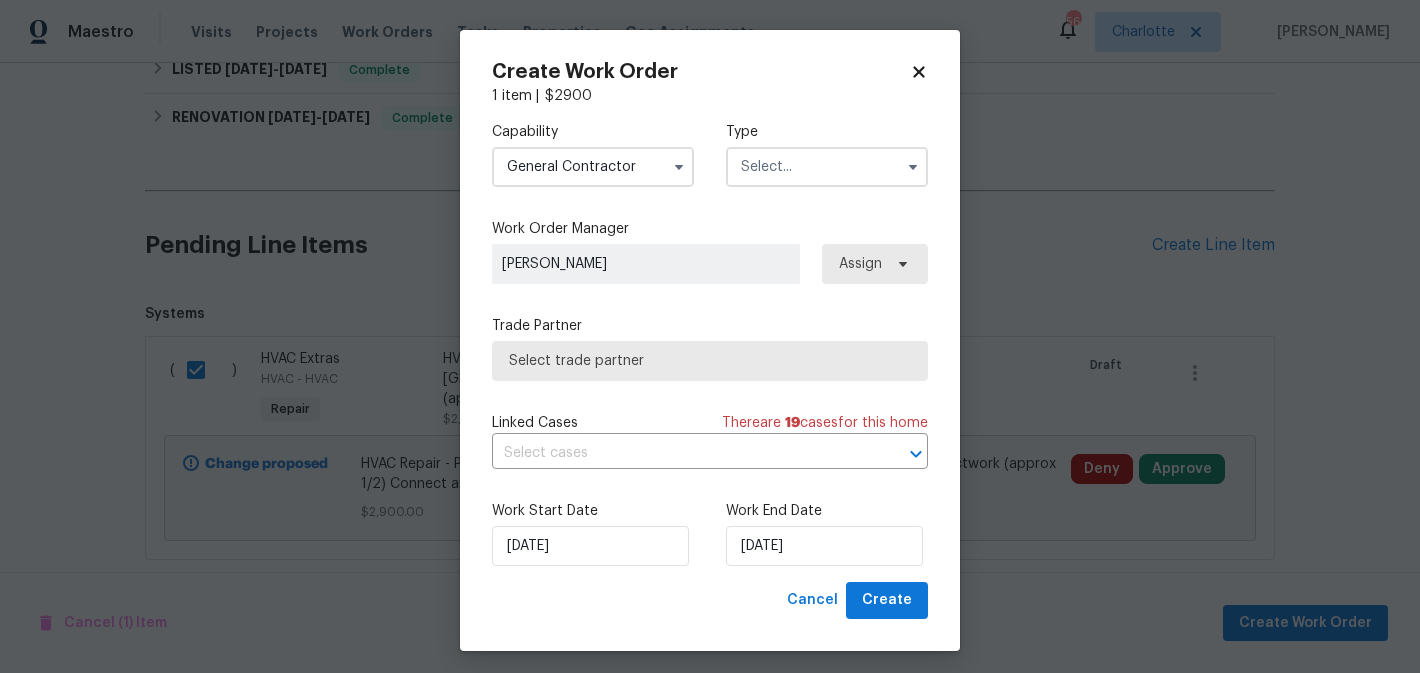 click at bounding box center [827, 167] 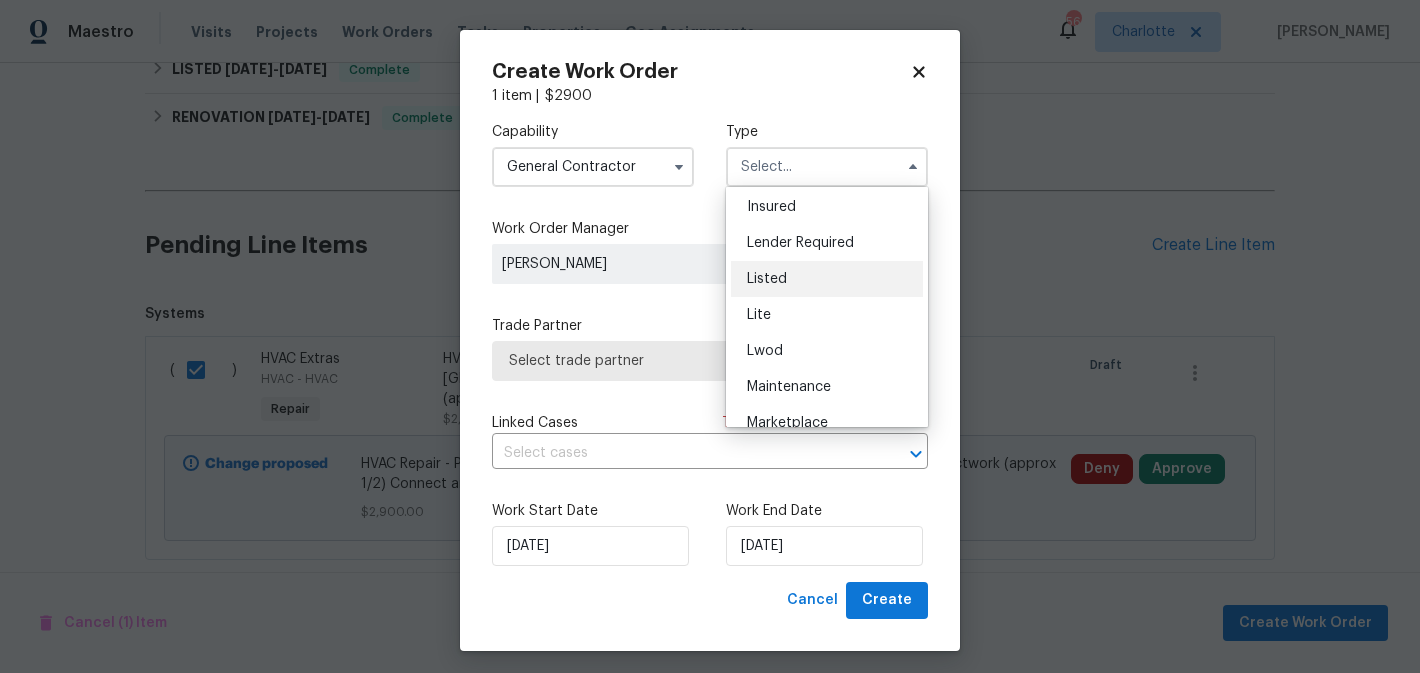 scroll, scrollTop: 161, scrollLeft: 0, axis: vertical 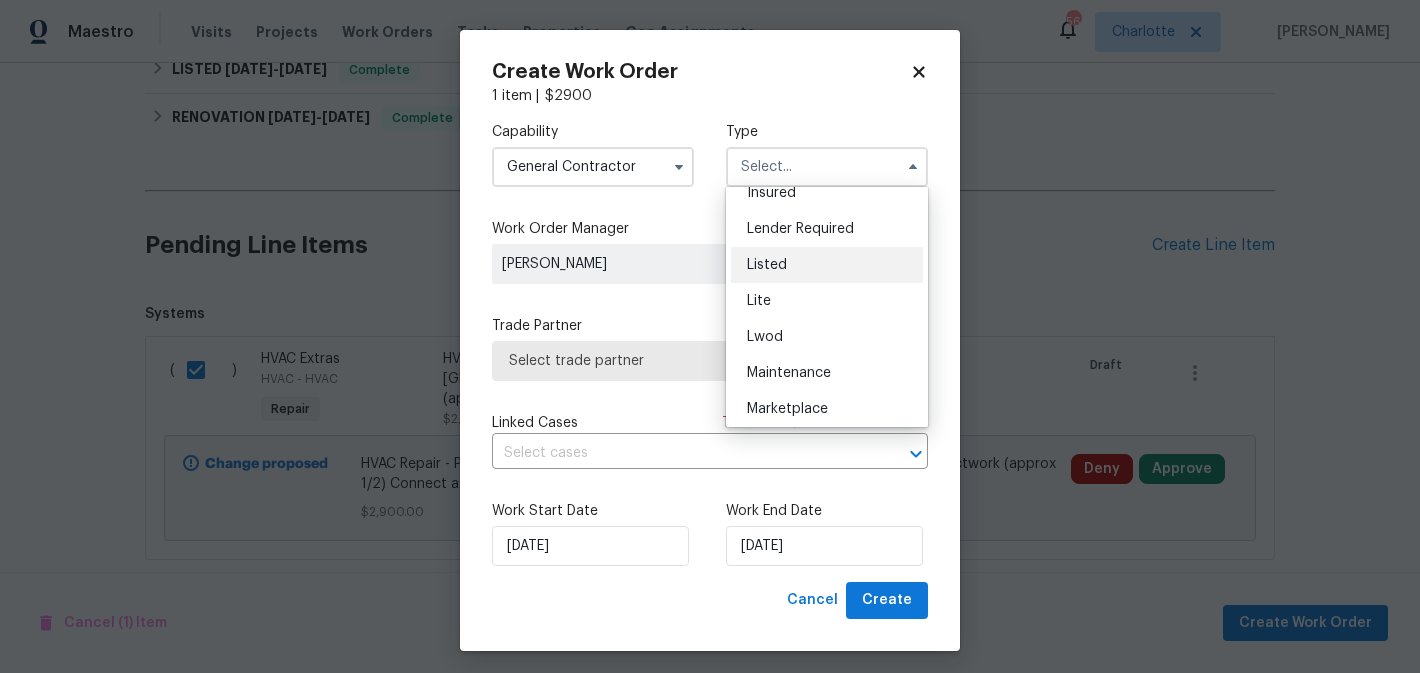 click on "Listed" at bounding box center (827, 265) 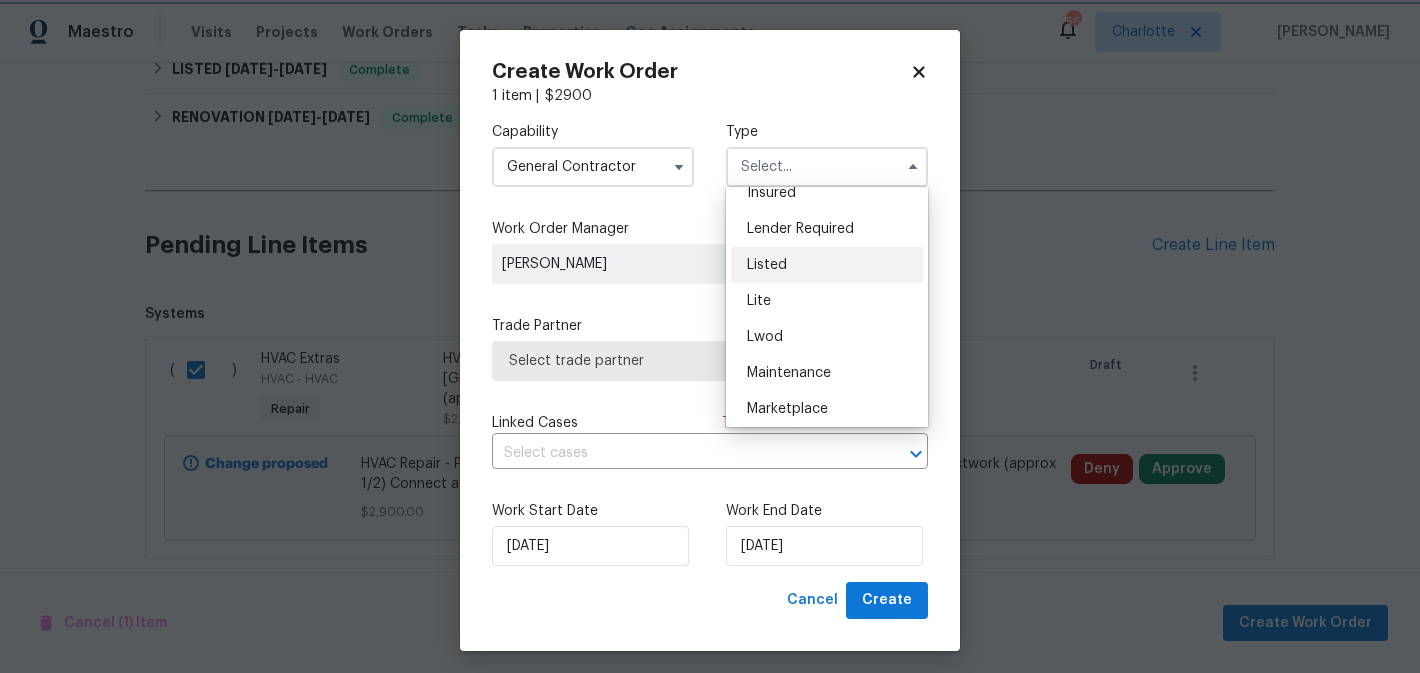 type on "Listed" 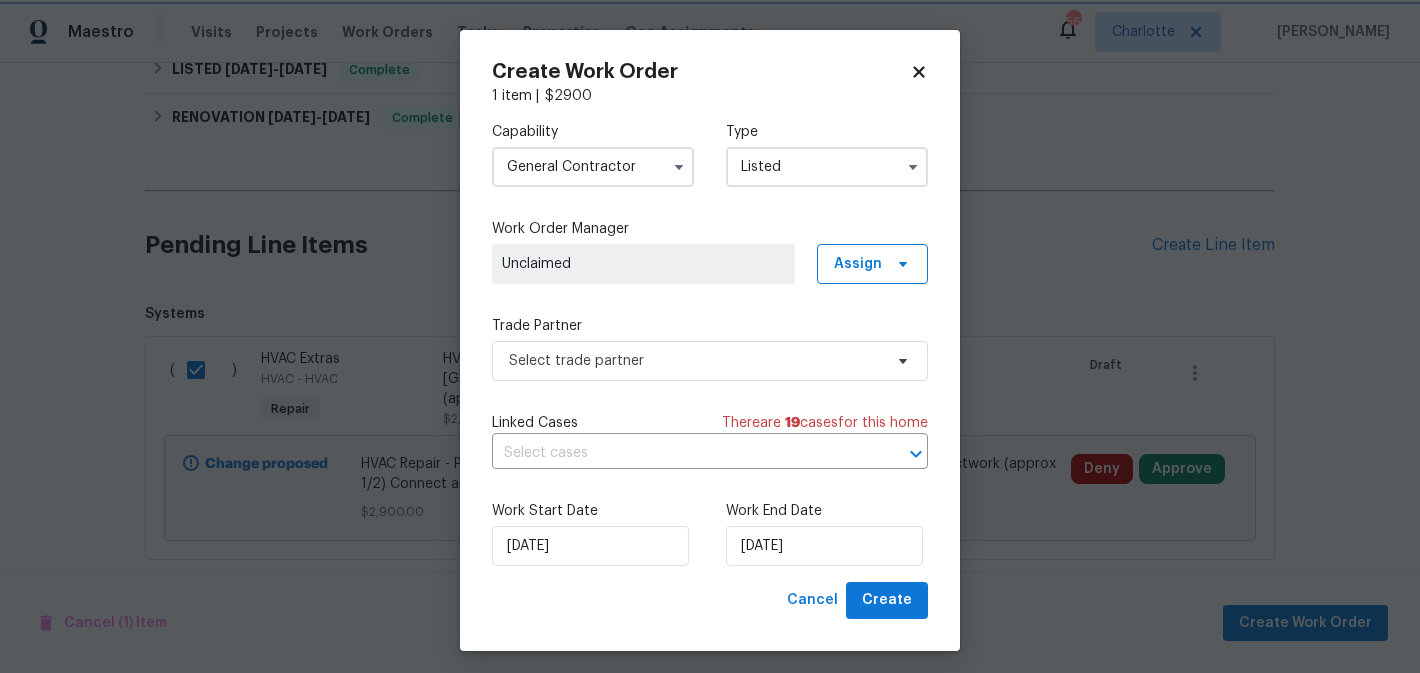 scroll, scrollTop: 0, scrollLeft: 0, axis: both 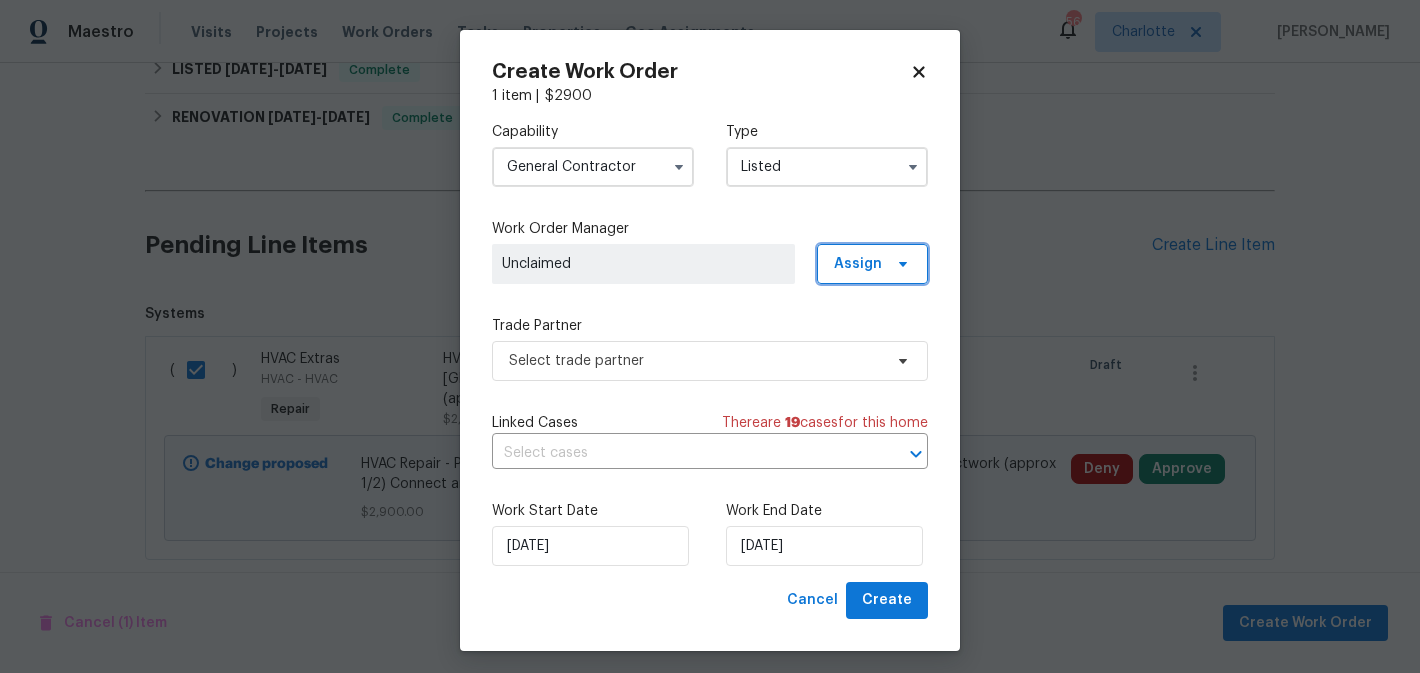 click on "Assign" at bounding box center [858, 264] 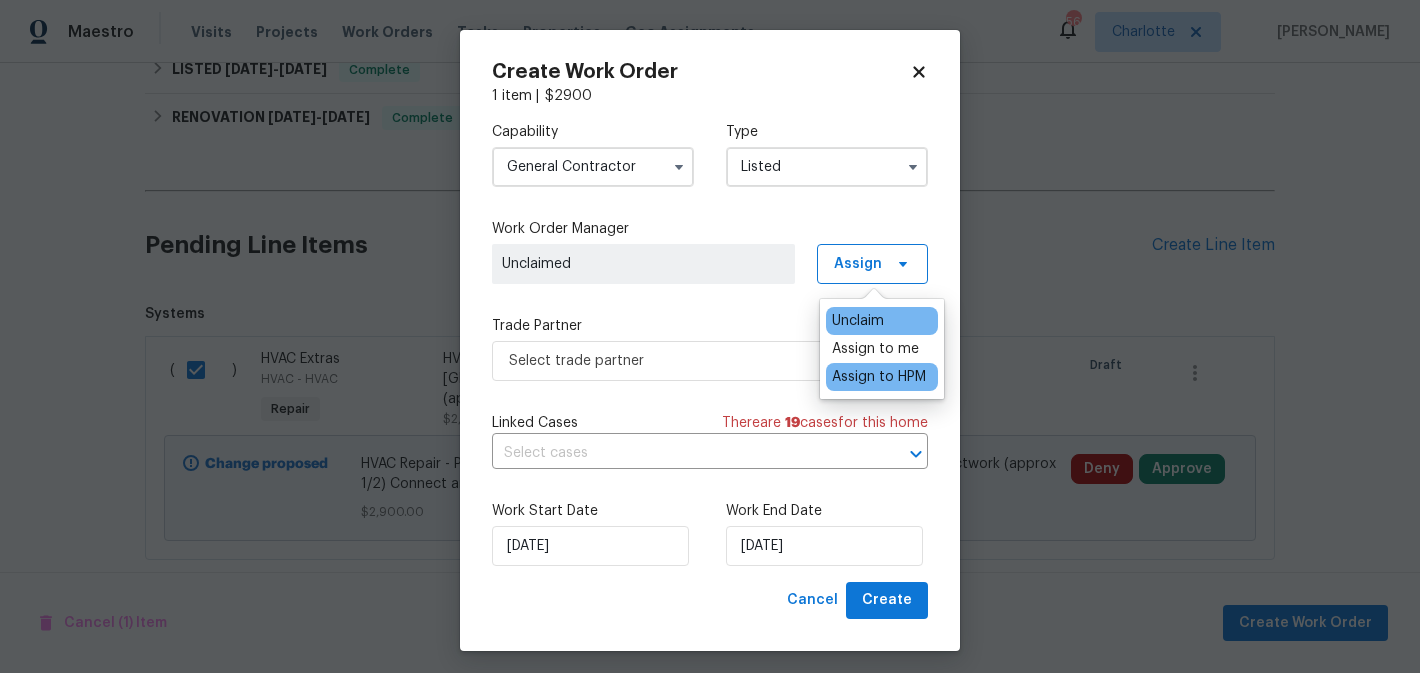 click on "Assign to HPM" at bounding box center (879, 377) 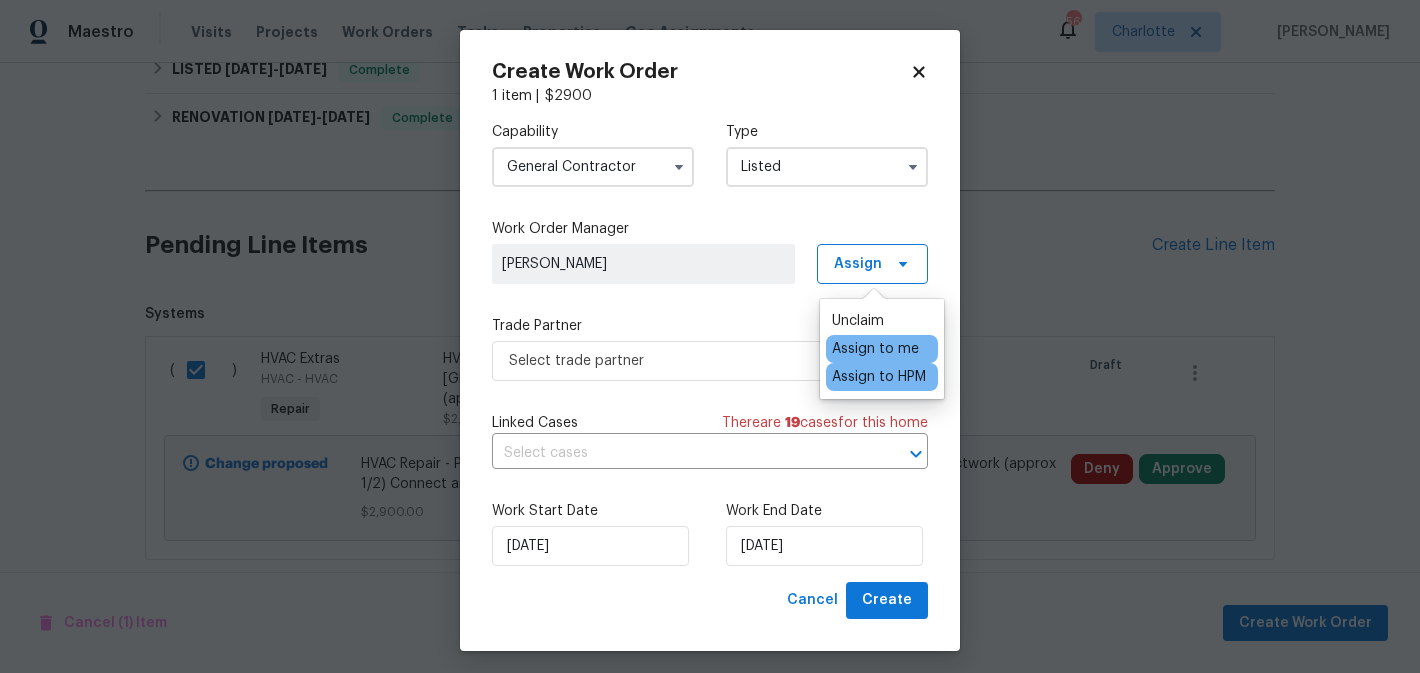 click on "Assign to me" at bounding box center (882, 349) 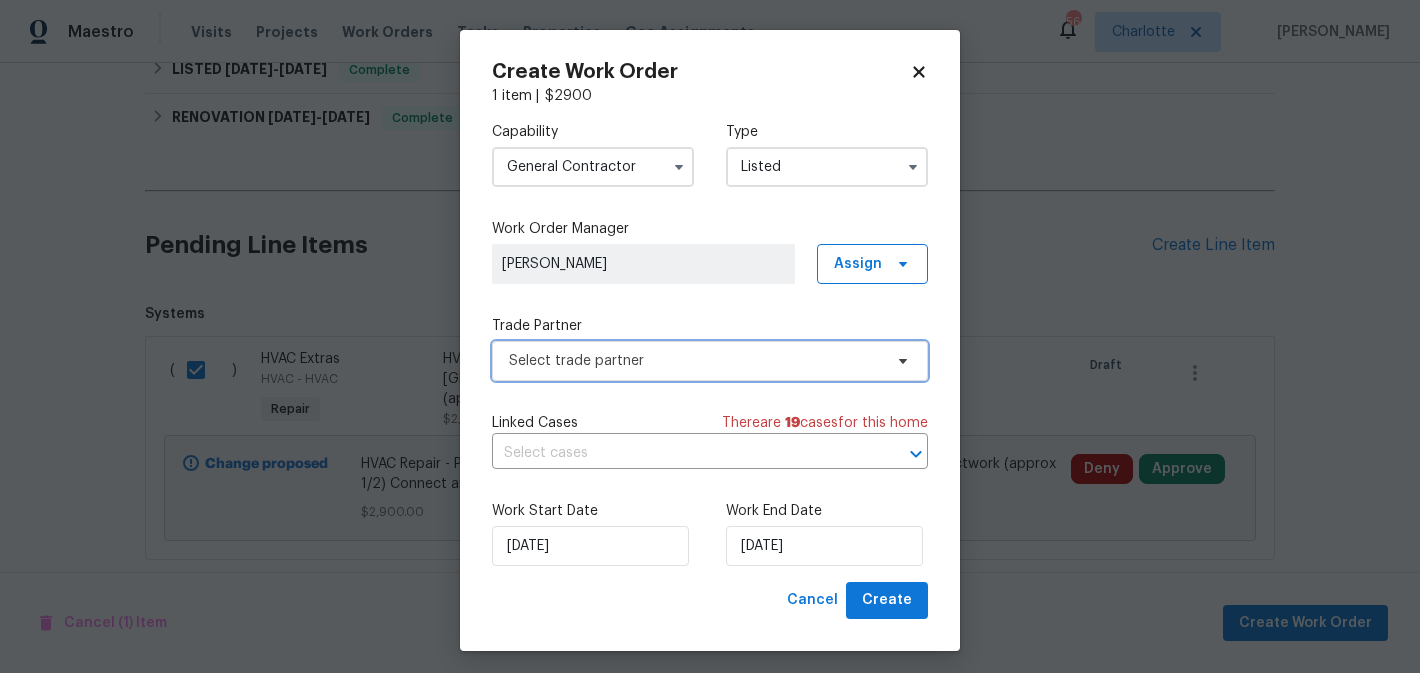 click on "Select trade partner" at bounding box center [695, 361] 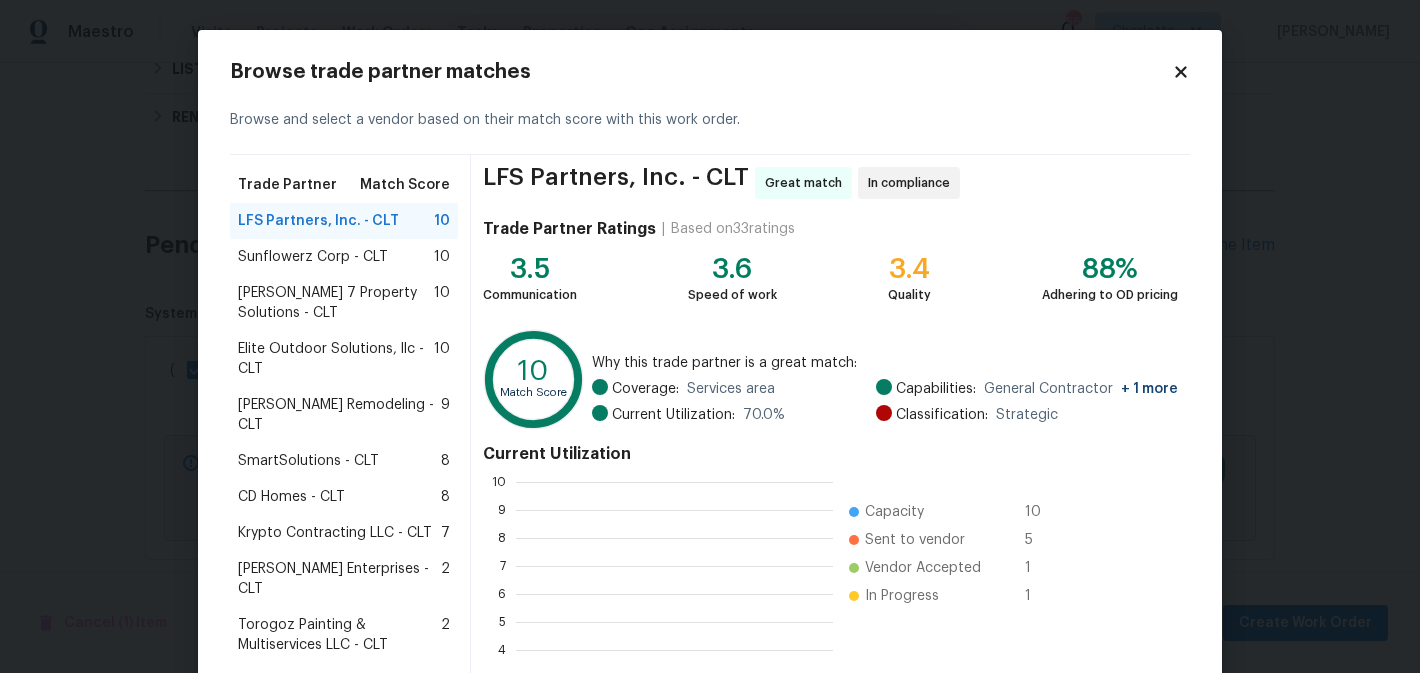 scroll, scrollTop: 2, scrollLeft: 2, axis: both 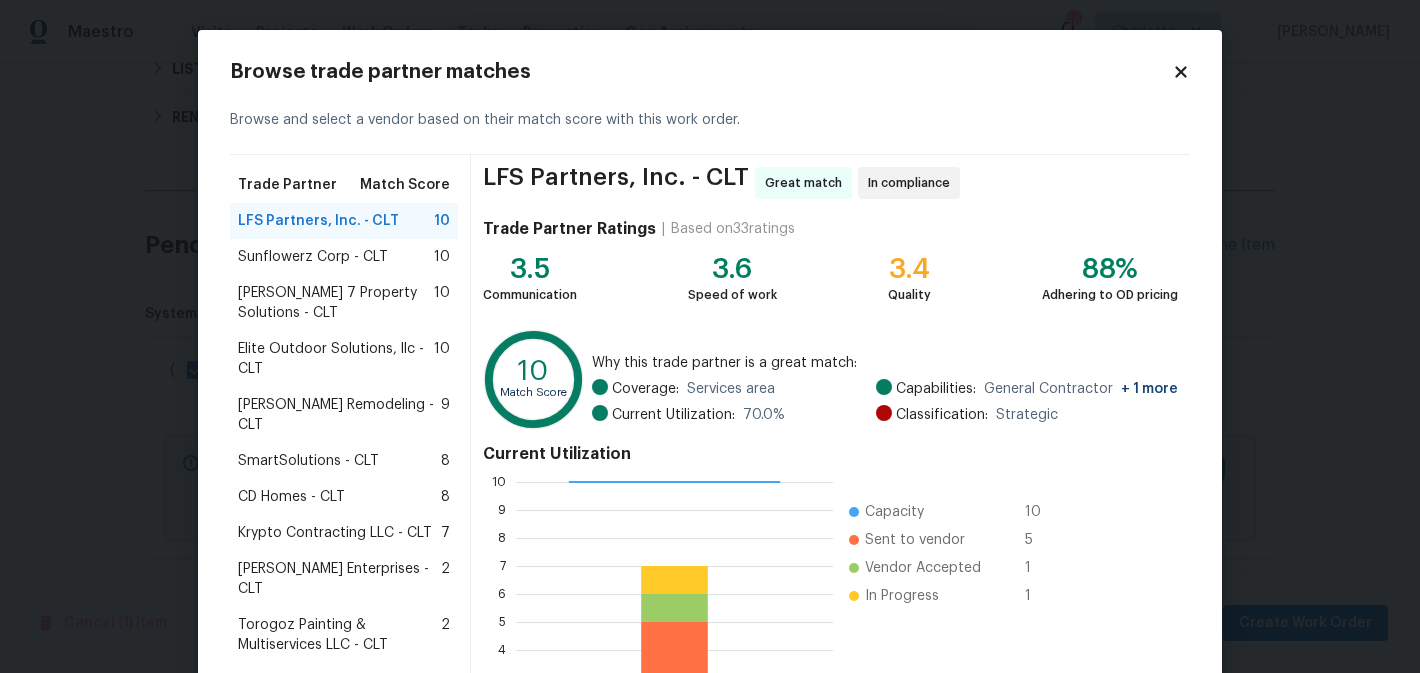 click on "CD Homes - CLT 8" at bounding box center [344, 497] 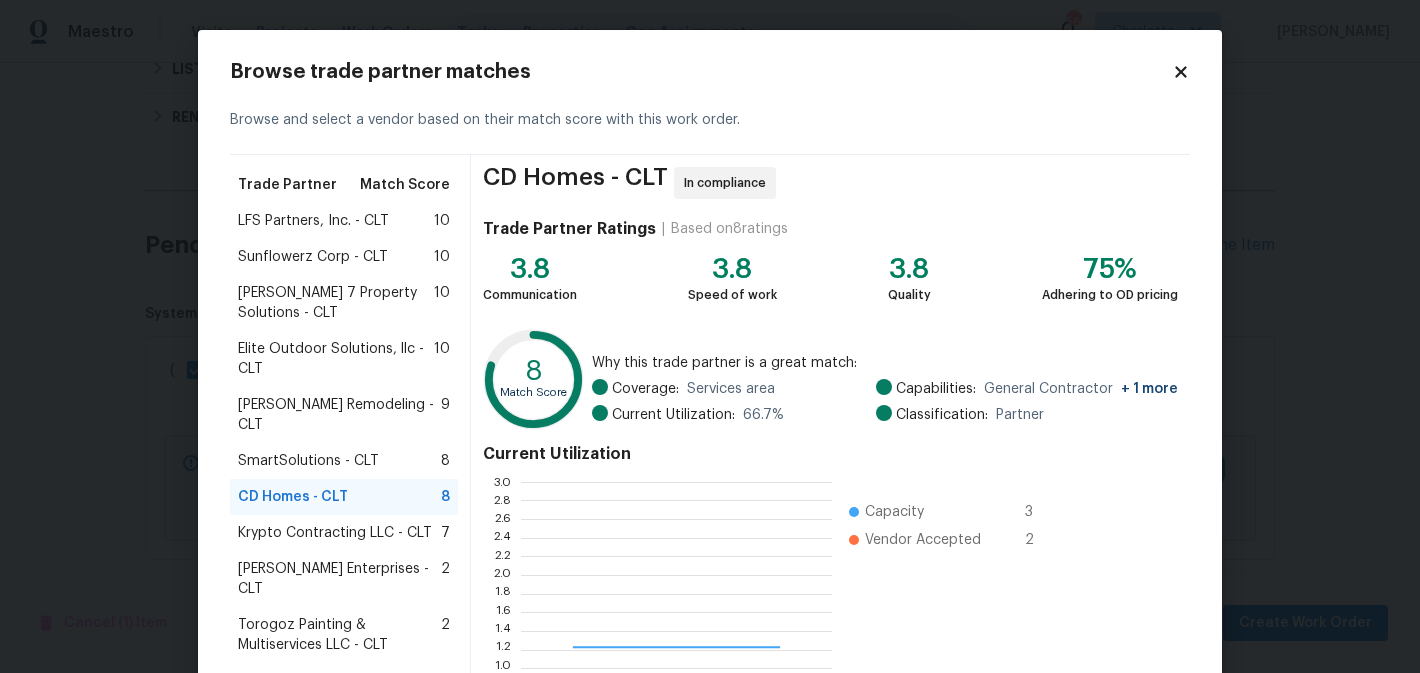 scroll, scrollTop: 2, scrollLeft: 1, axis: both 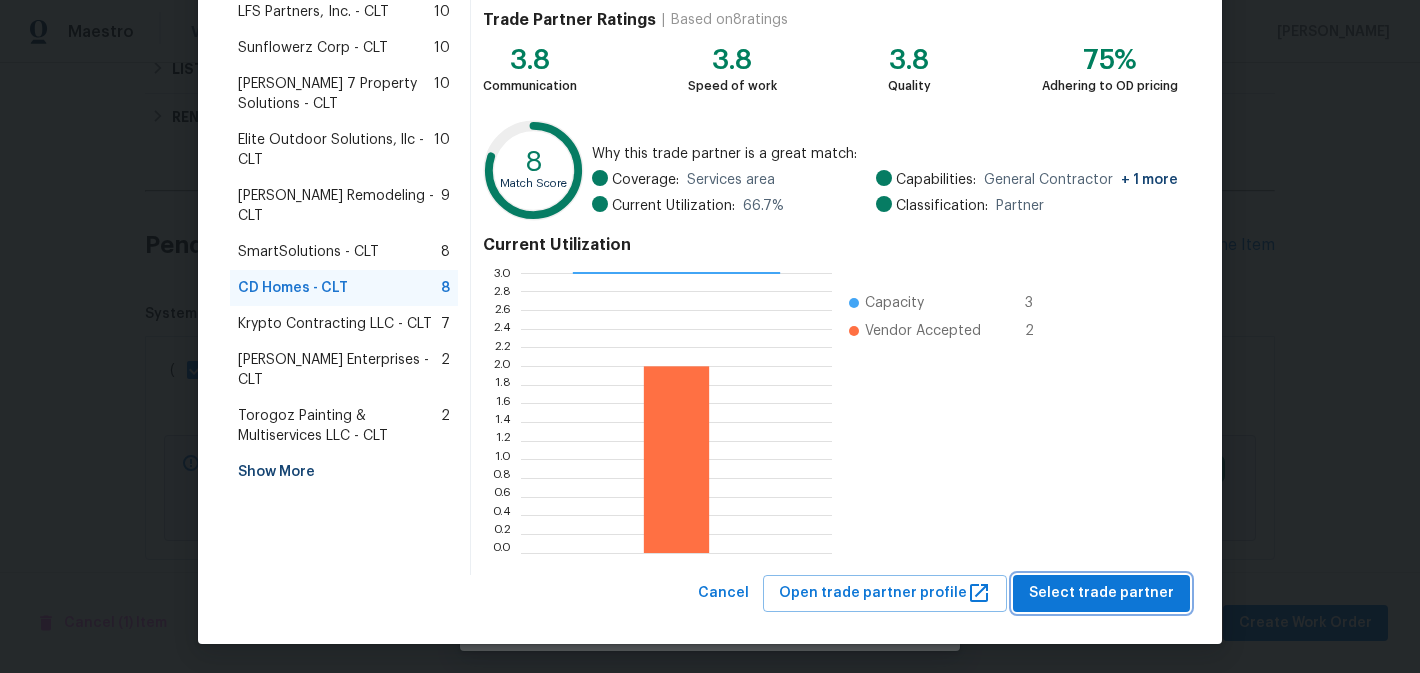 click on "Select trade partner" at bounding box center (1101, 593) 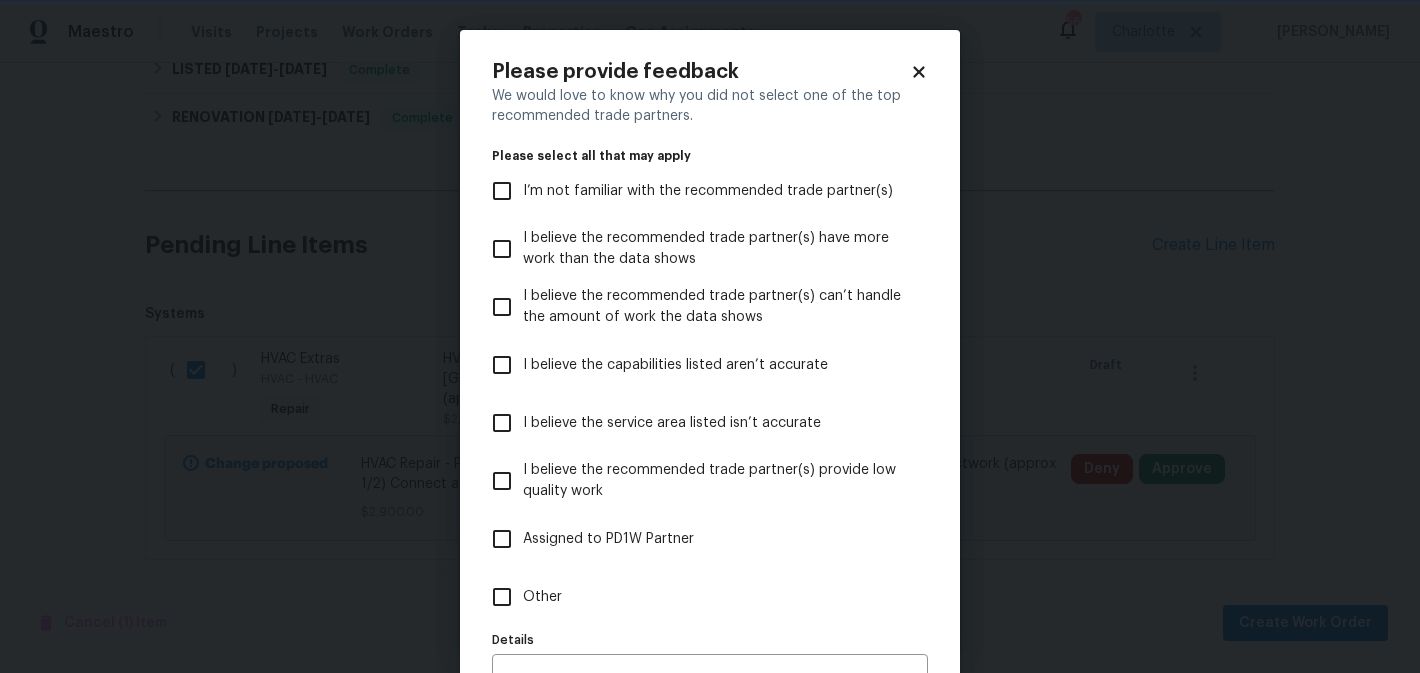 scroll, scrollTop: 0, scrollLeft: 0, axis: both 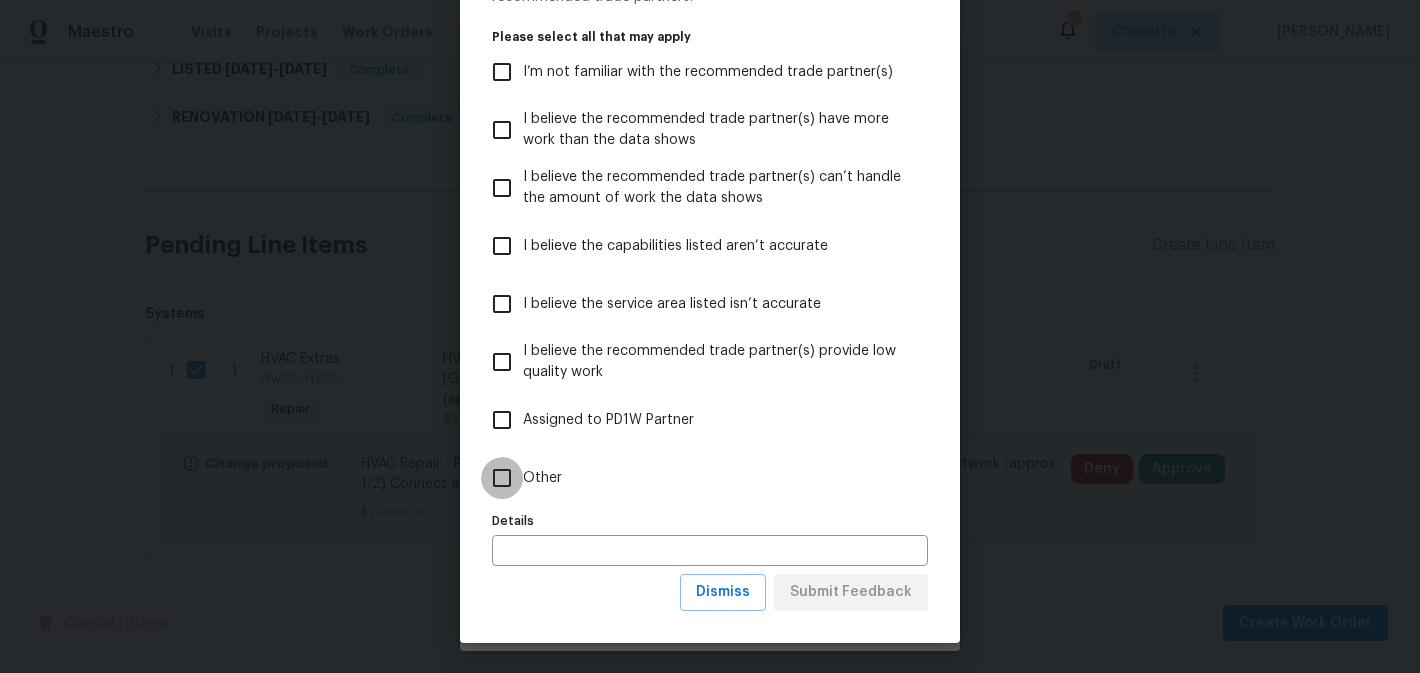 click on "Other" at bounding box center (502, 478) 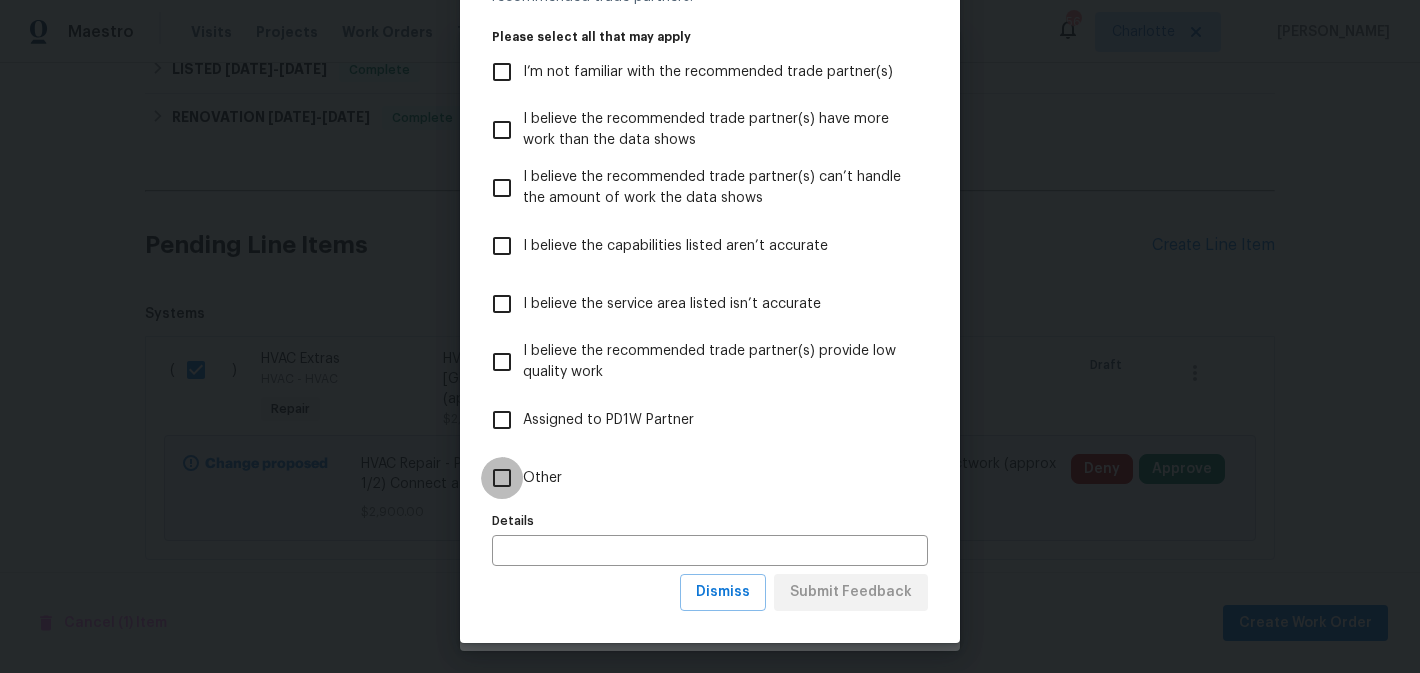 checkbox on "true" 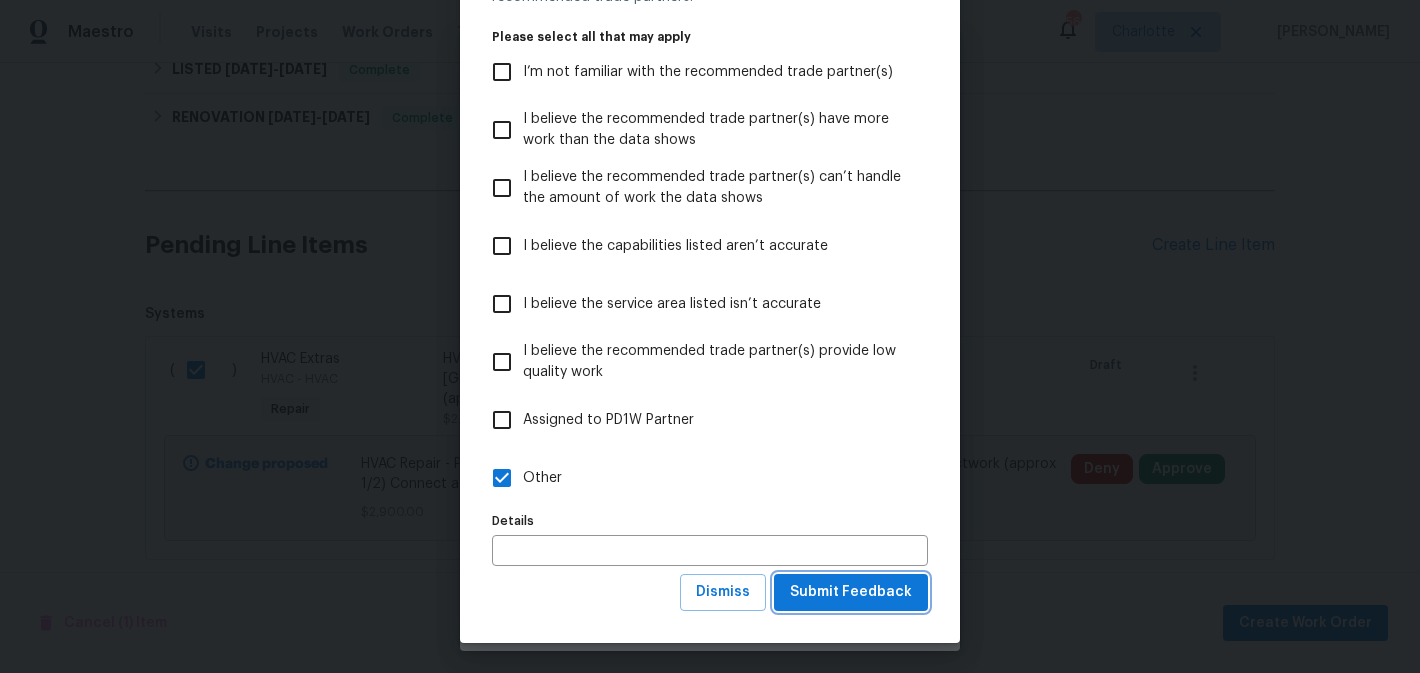 click on "Submit Feedback" at bounding box center (851, 592) 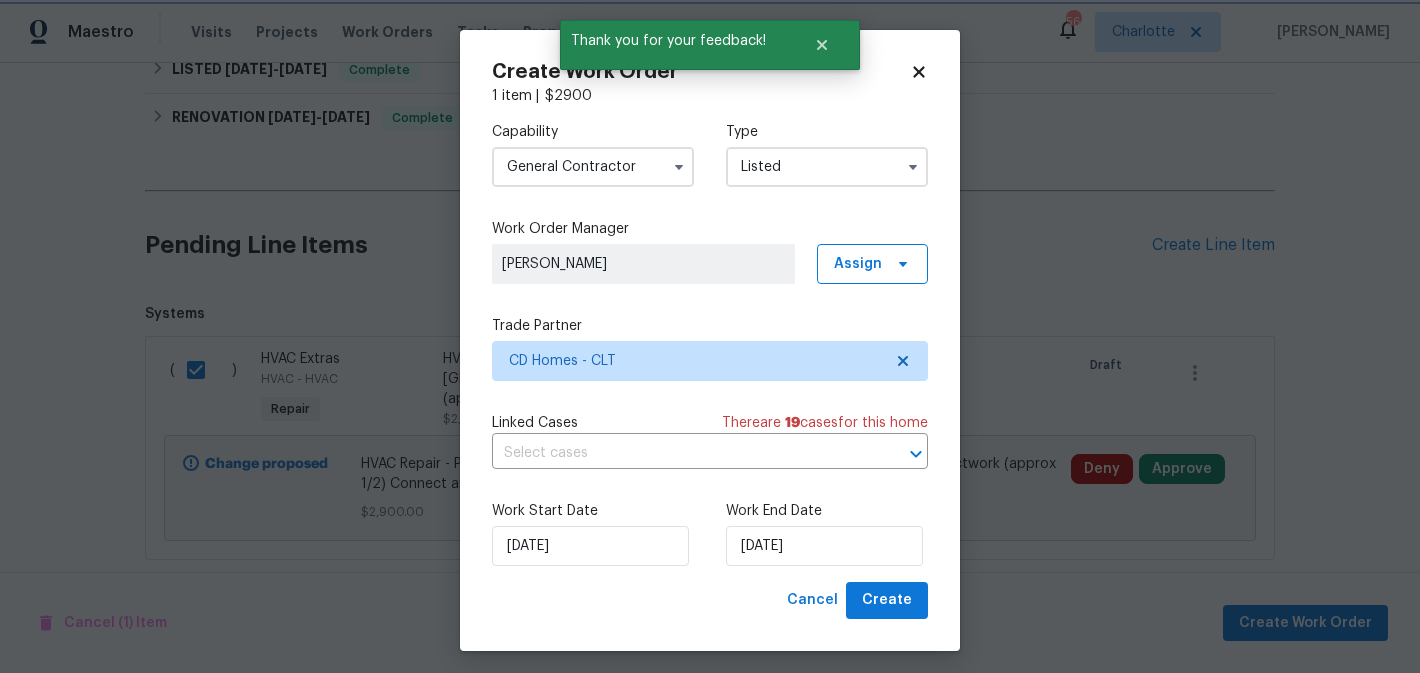 scroll, scrollTop: 0, scrollLeft: 0, axis: both 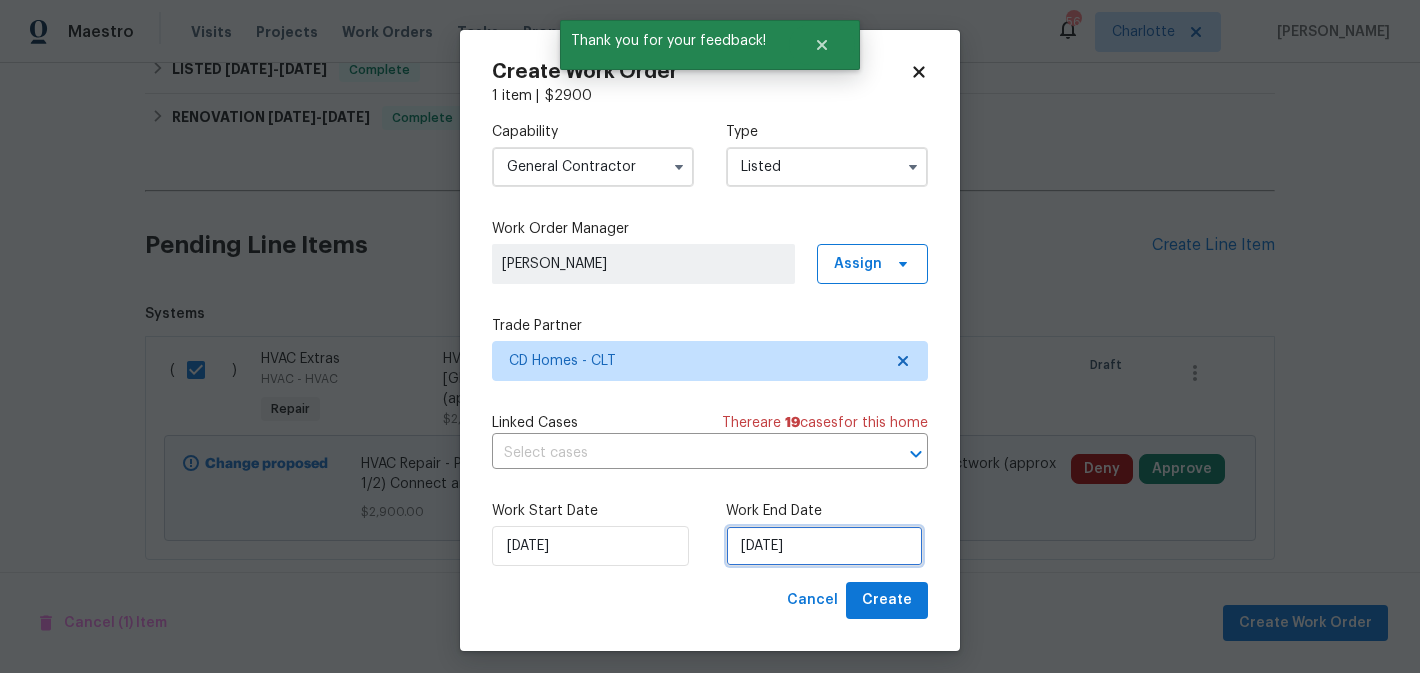 click on "[DATE]" at bounding box center (824, 546) 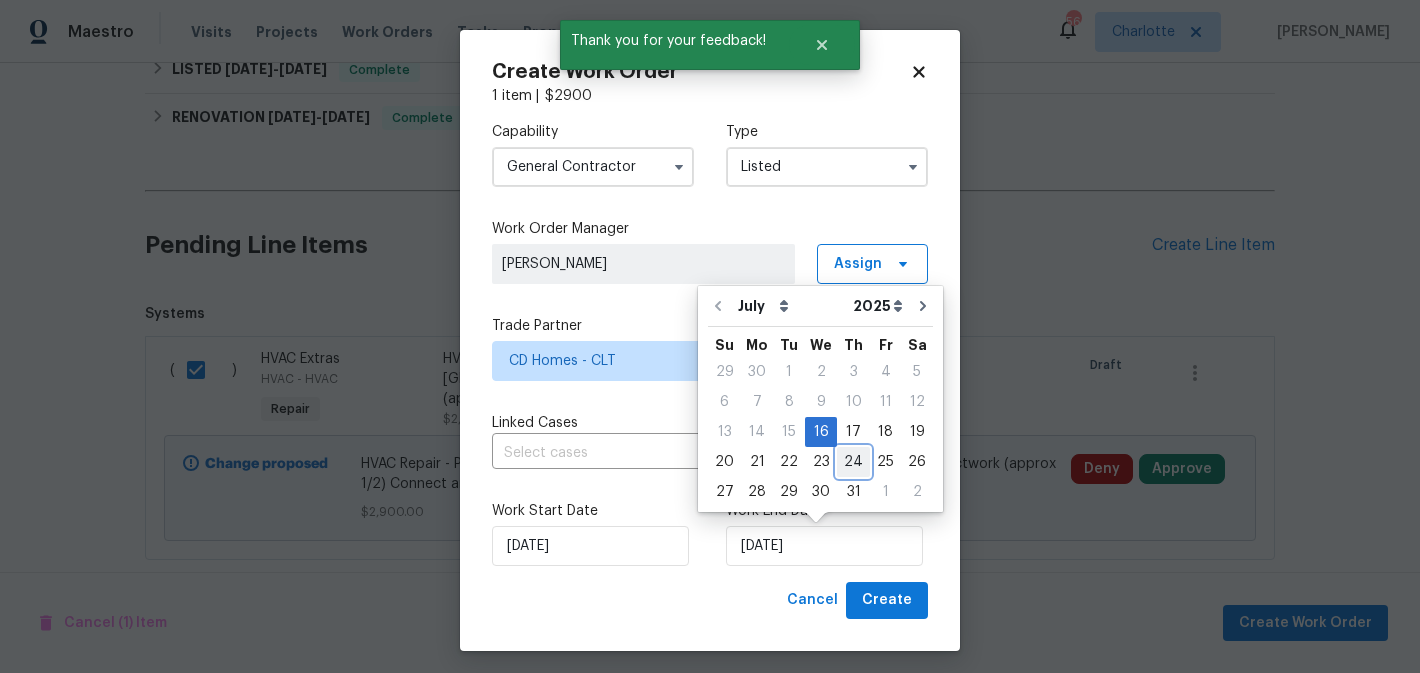 click on "24" at bounding box center [853, 462] 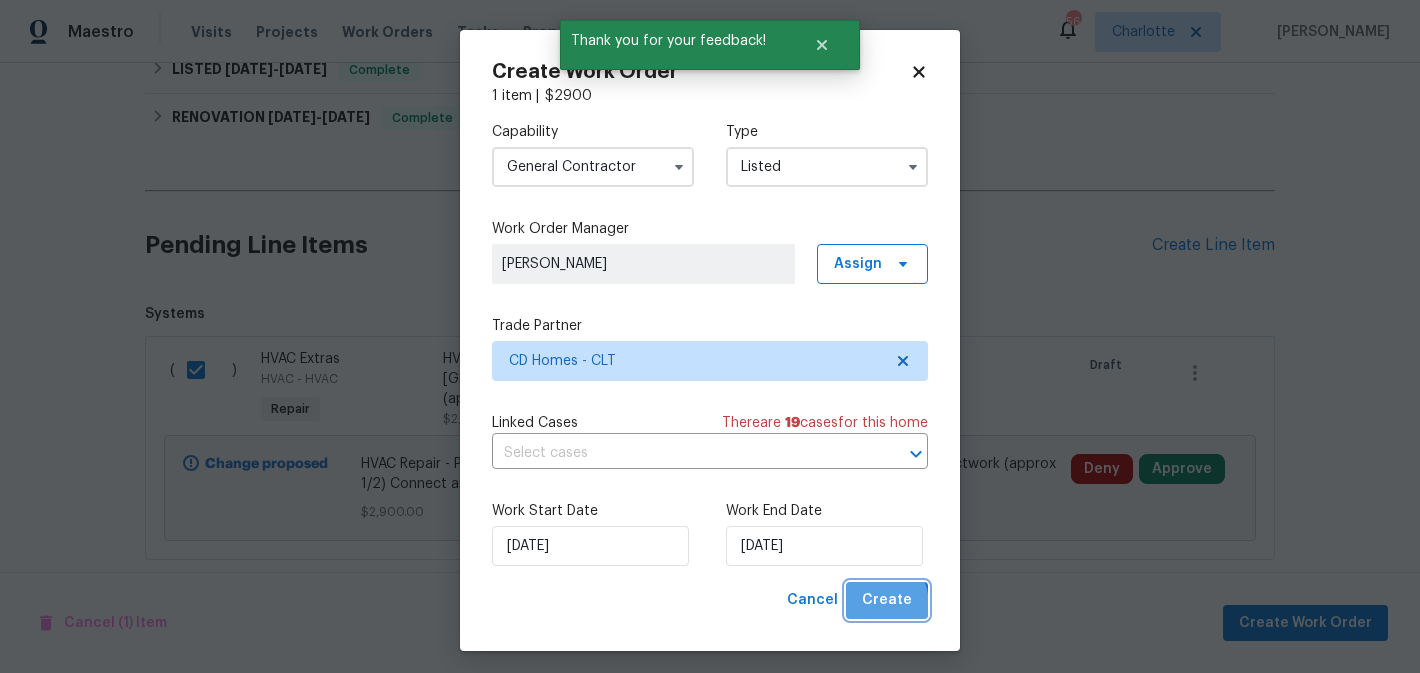 click on "Create" at bounding box center (887, 600) 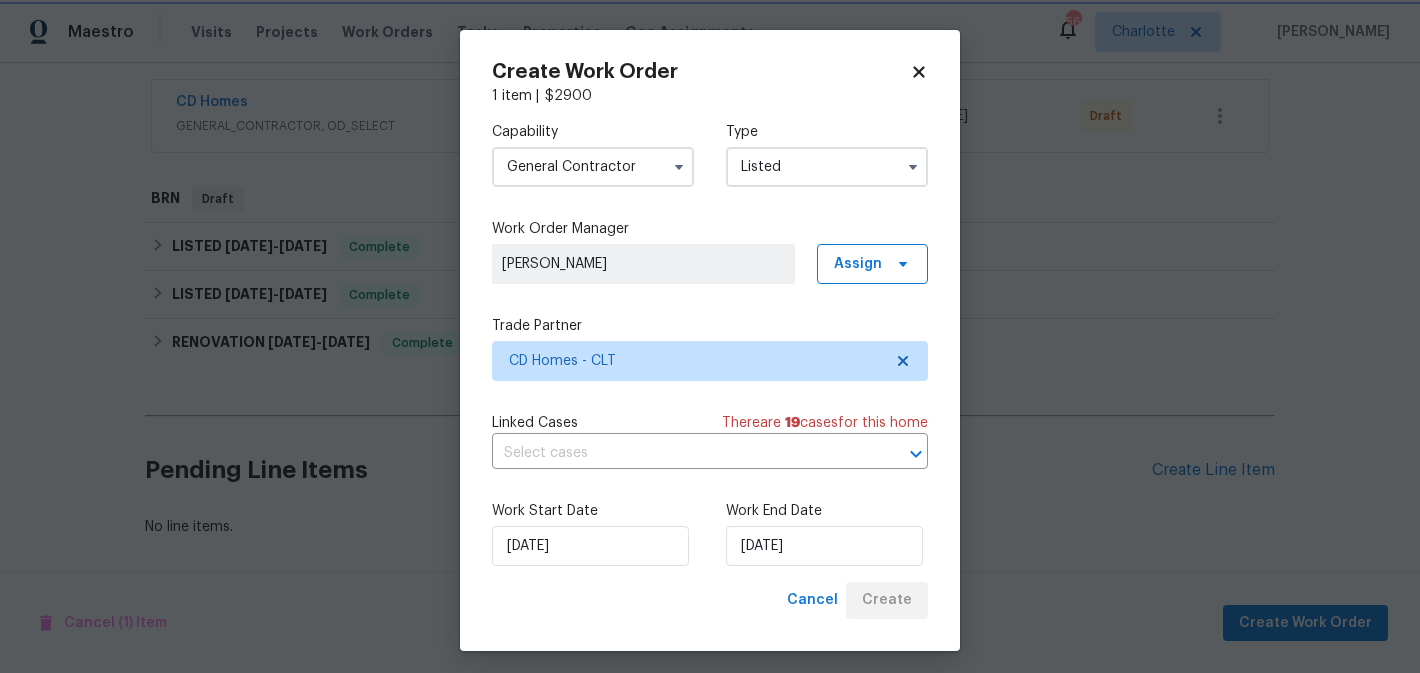 scroll, scrollTop: 367, scrollLeft: 0, axis: vertical 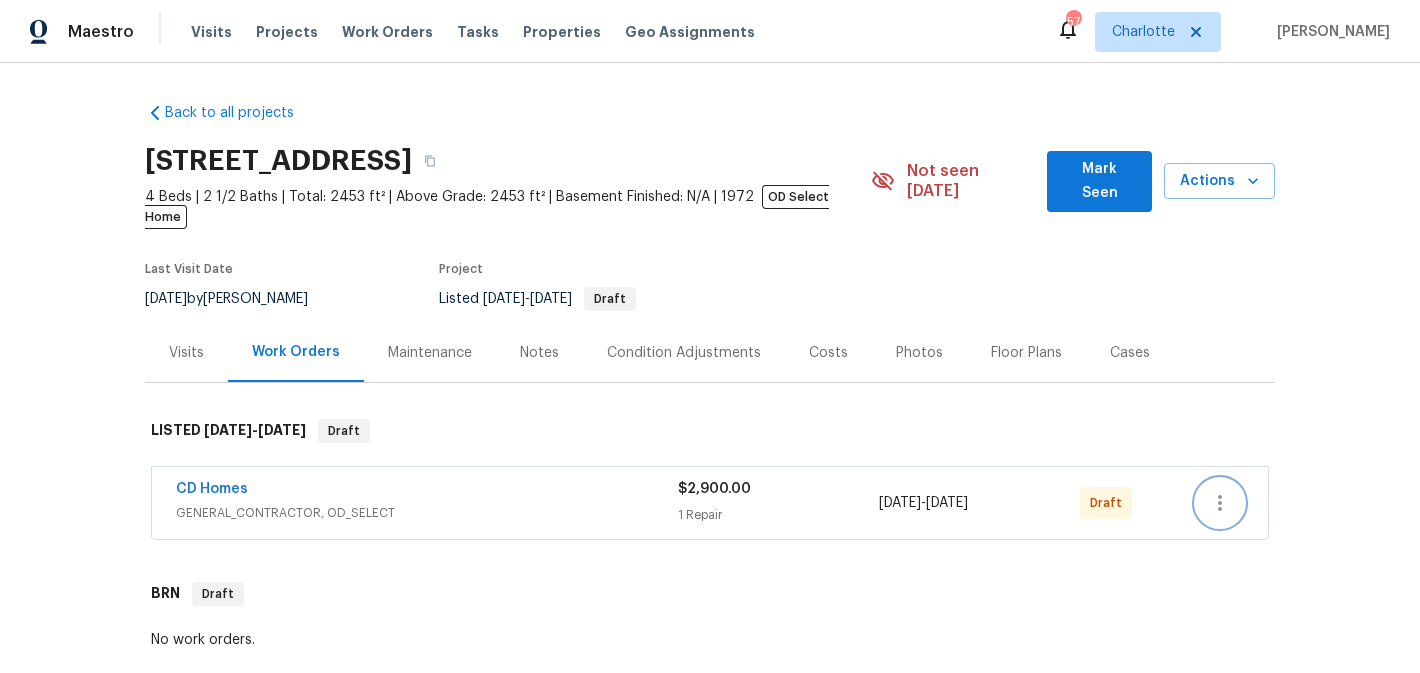 click 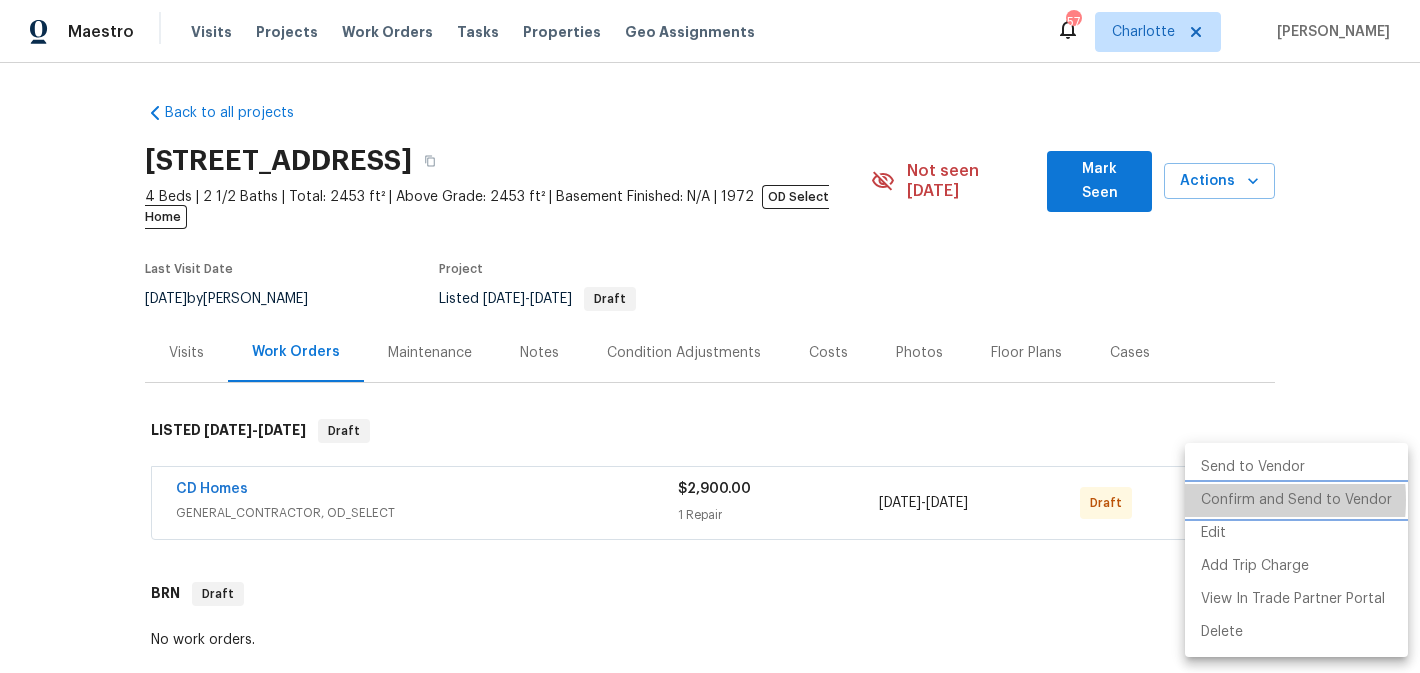 click on "Confirm and Send to Vendor" at bounding box center (1296, 500) 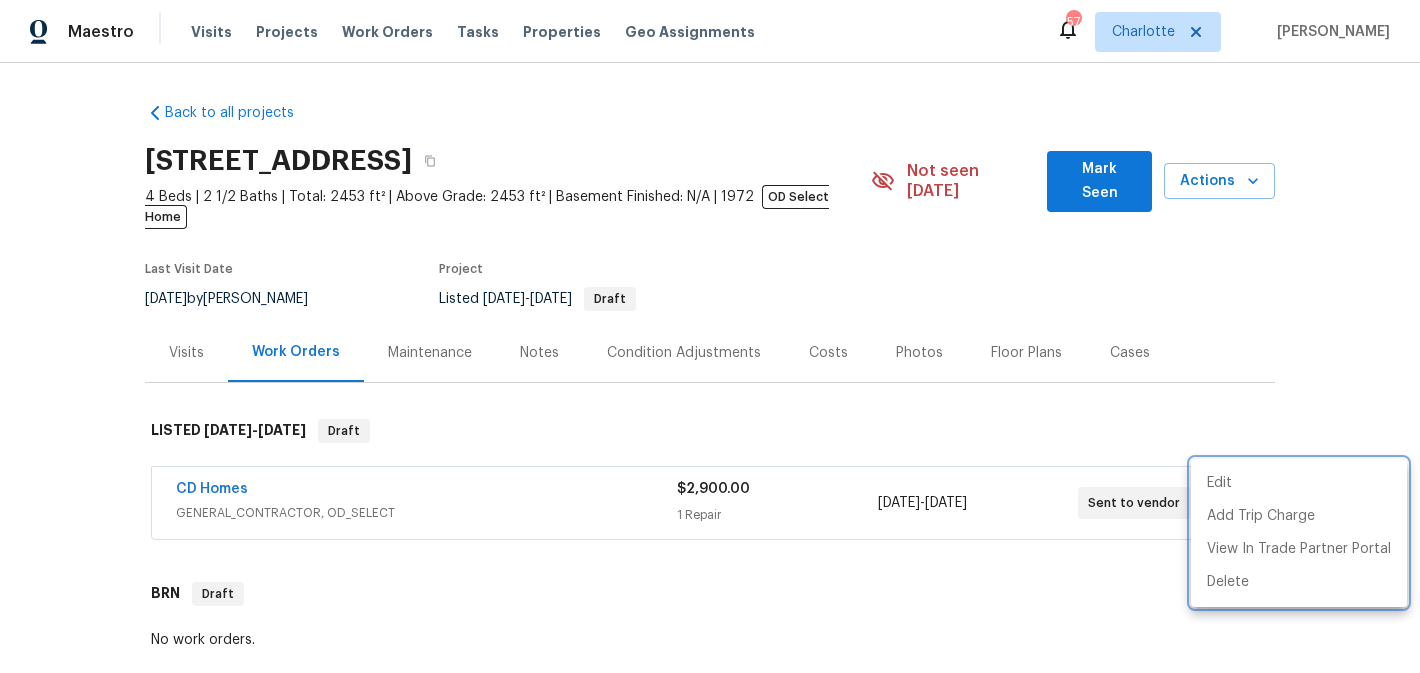 click at bounding box center [710, 336] 